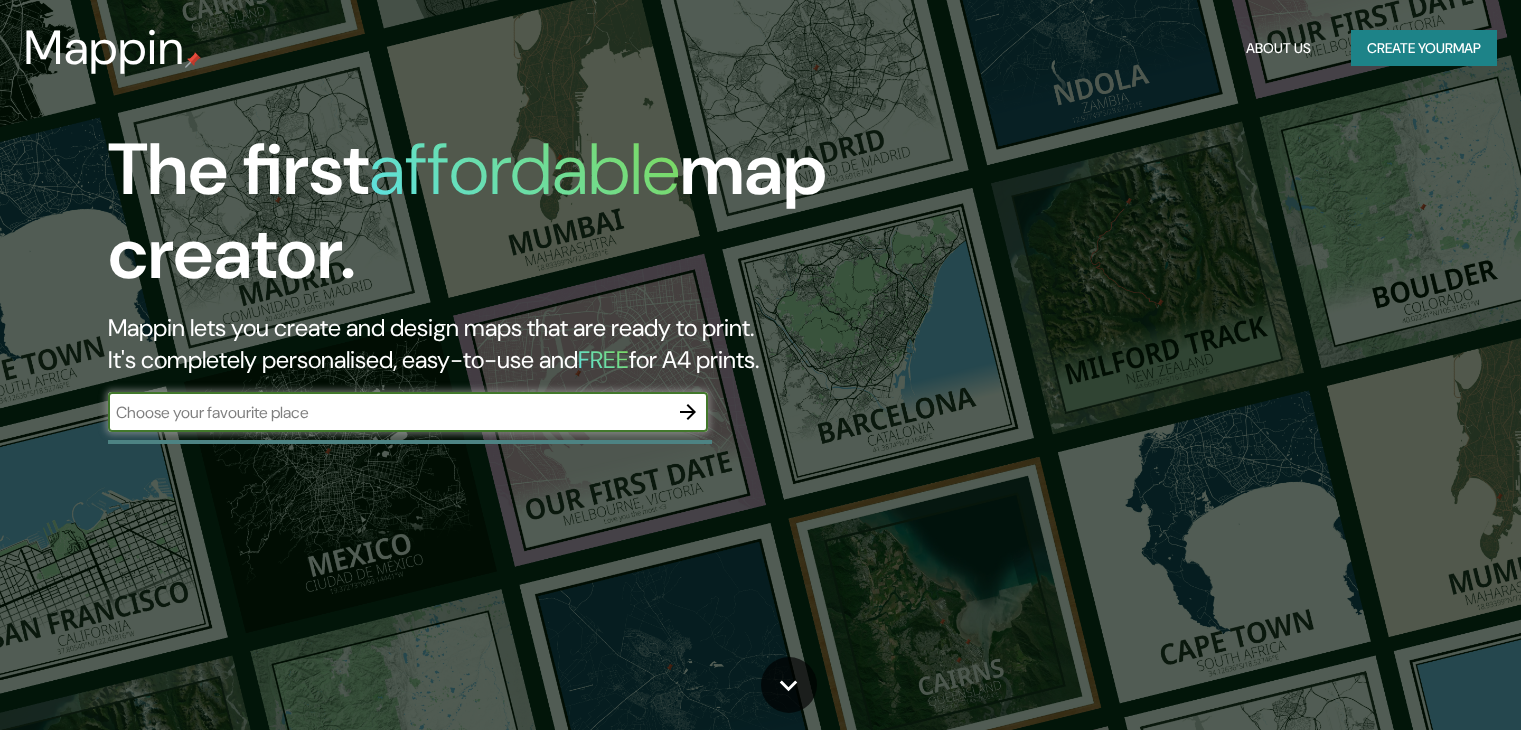 scroll, scrollTop: 0, scrollLeft: 0, axis: both 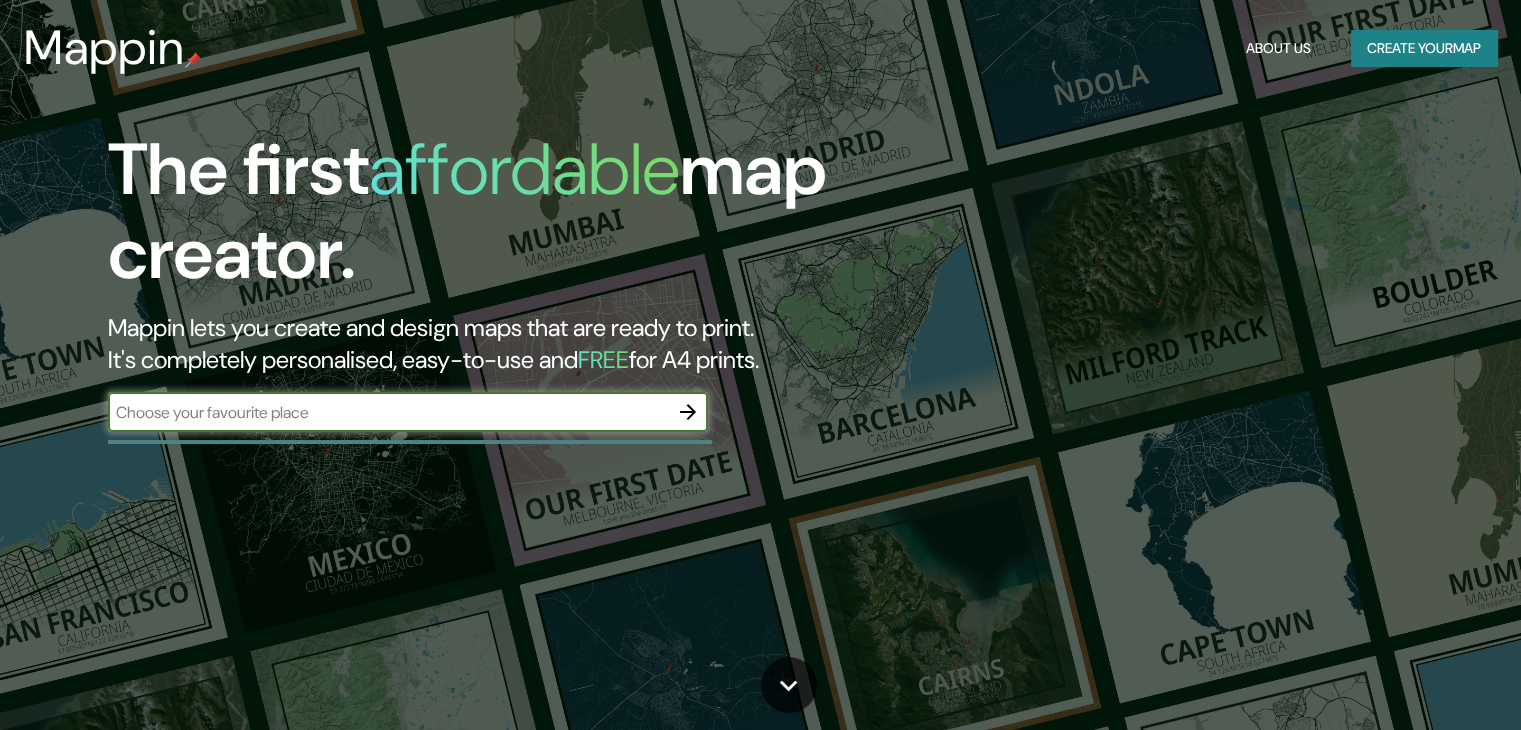 click at bounding box center (388, 412) 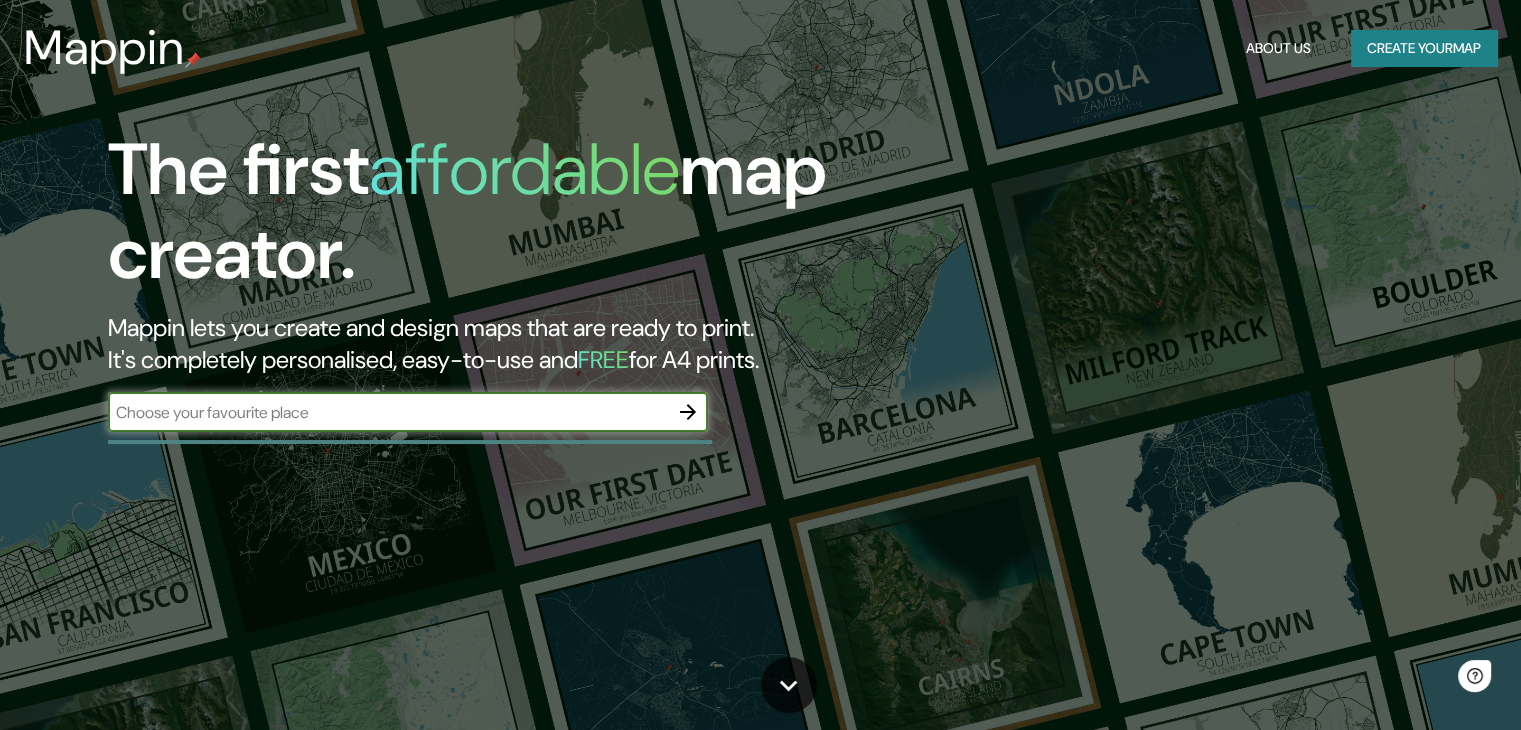 scroll, scrollTop: 0, scrollLeft: 0, axis: both 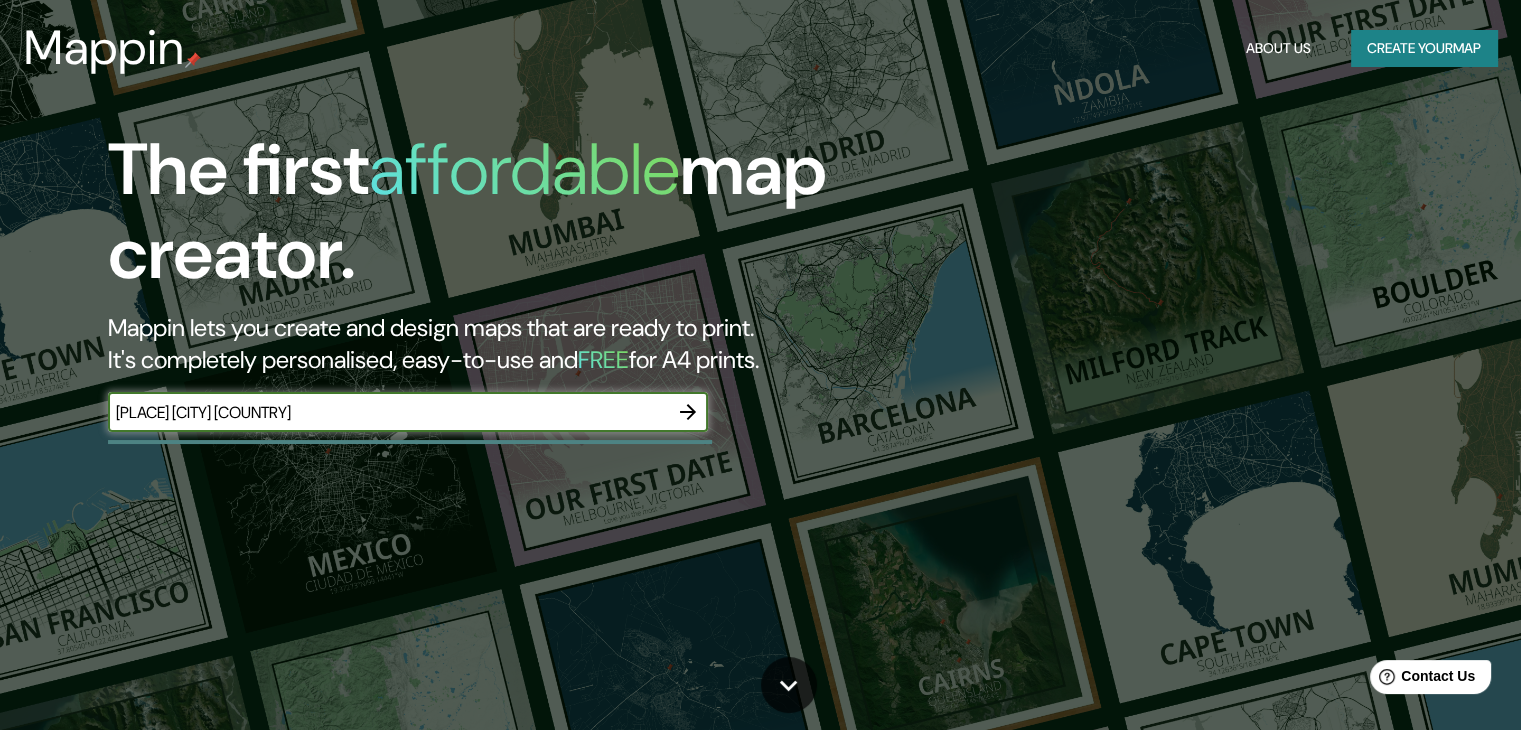 type on "[PLACE] [CITY] [COUNTRY]" 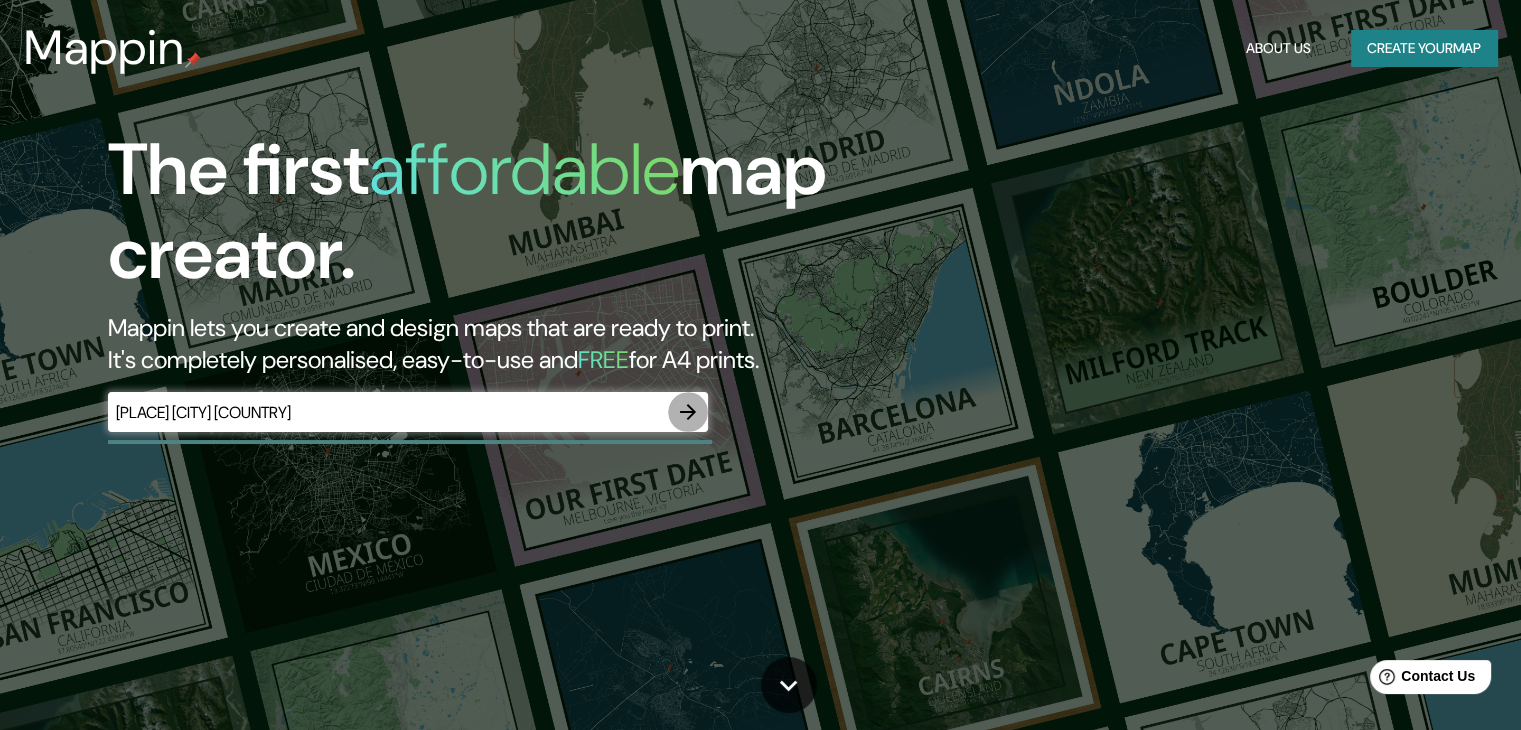 click 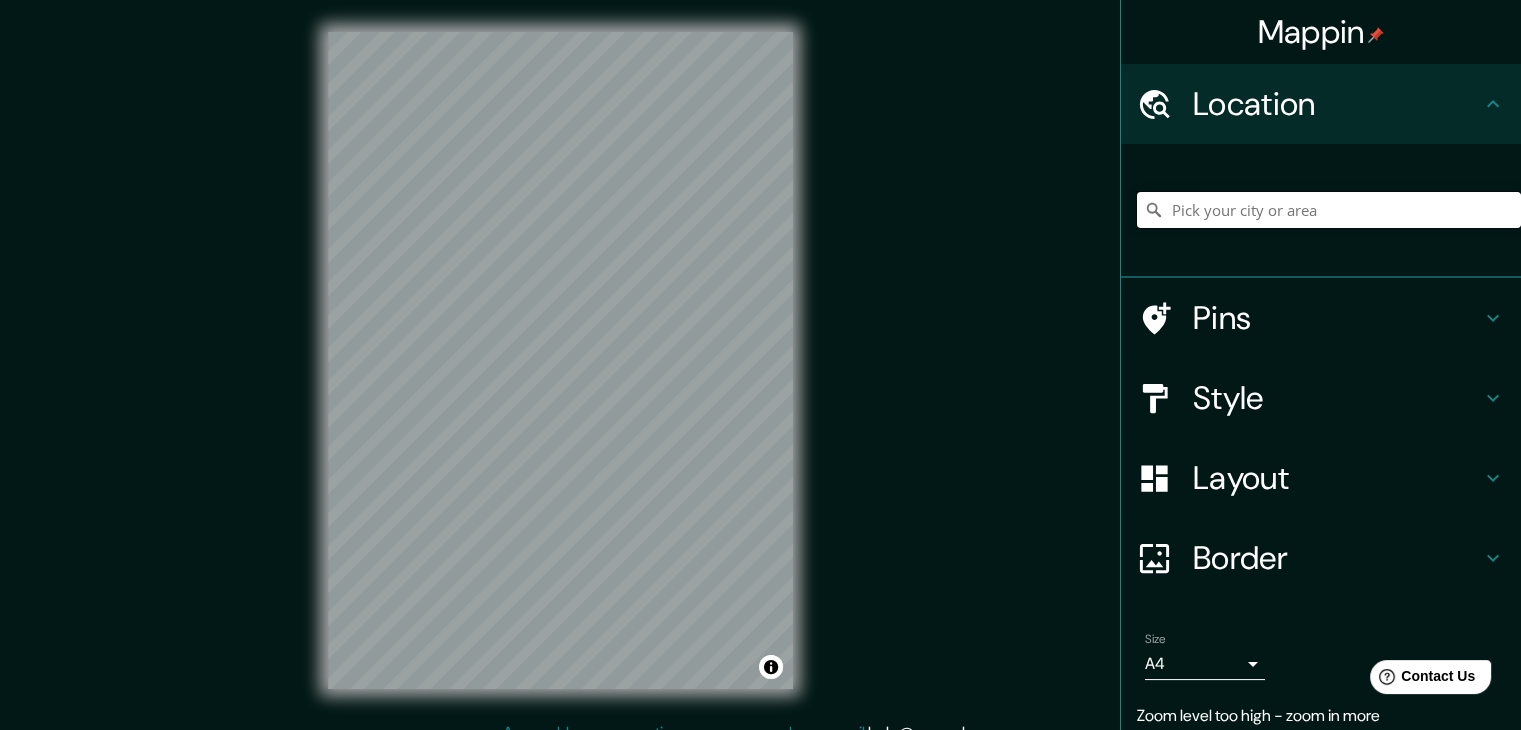 click at bounding box center (1329, 210) 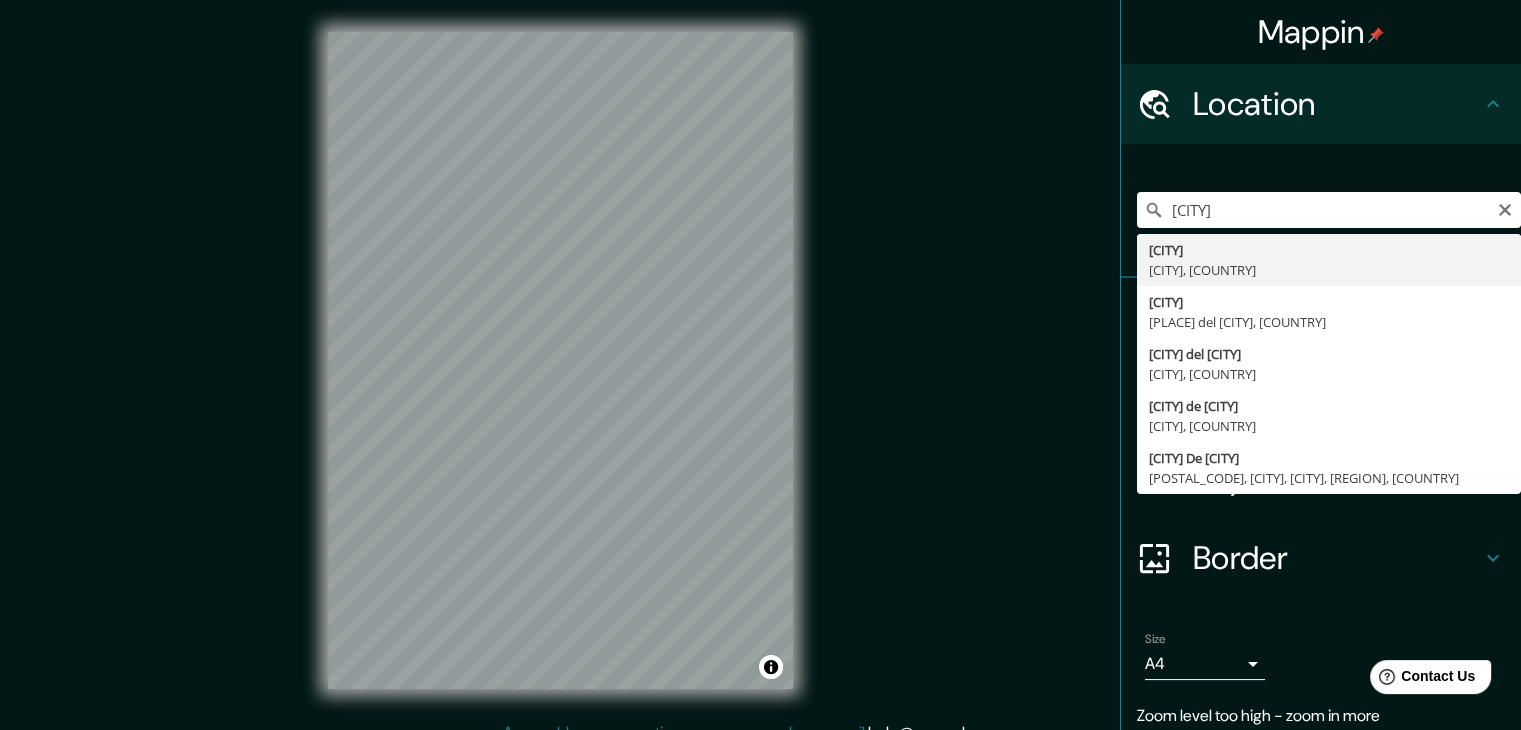 type on "[PLACE], [CITY], [COUNTRY]" 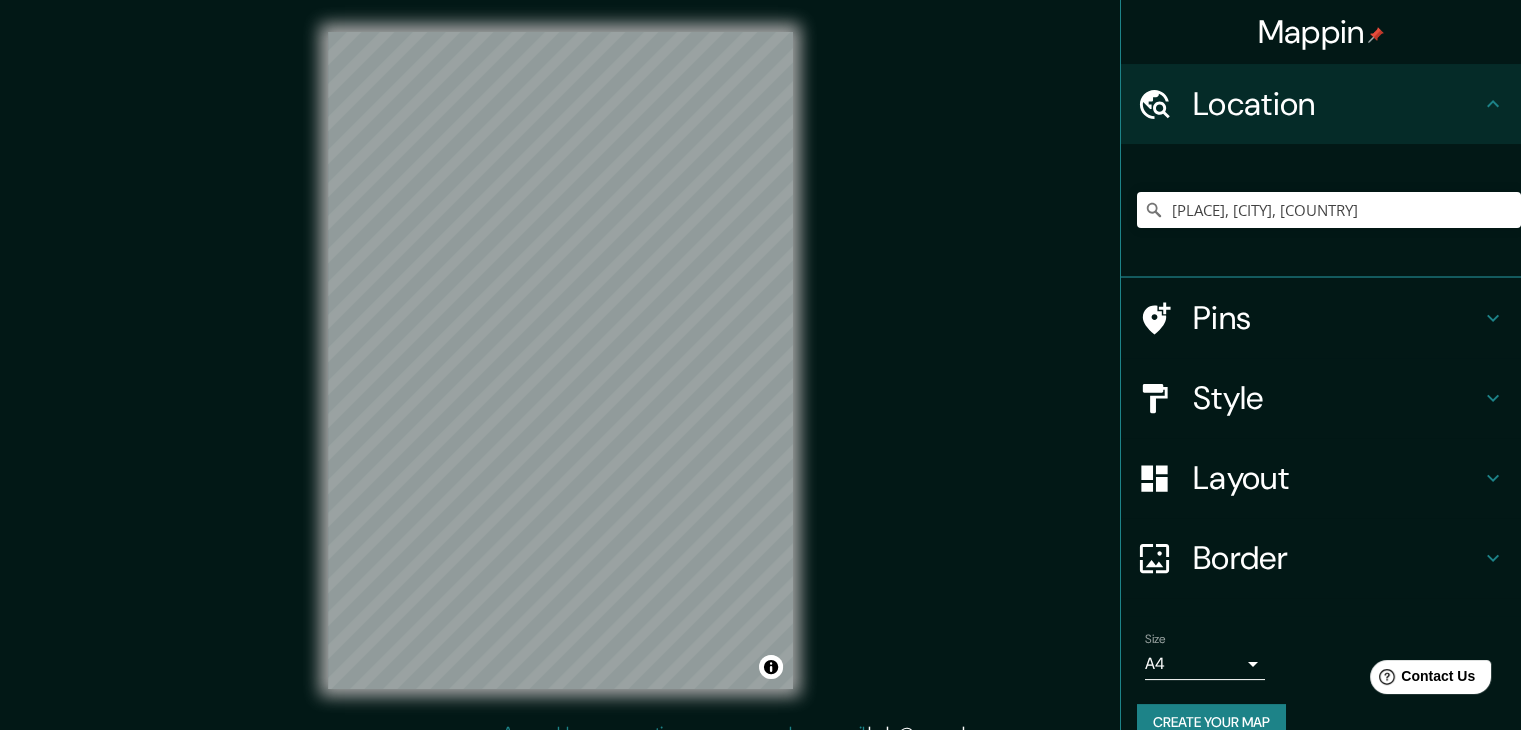click on "Mappin Location [CITY], [CITY], [COUNTRY] Pins Style Layout Border Choose a border.  Hint : you can make layers of the frame opaque to create some cool effects. None Simple Transparent Fancy Size A4 single Create your map © Mapbox   © OpenStreetMap   Improve this map Any problems, suggestions, or concerns please email    help@mappin.pro . . ." at bounding box center [760, 376] 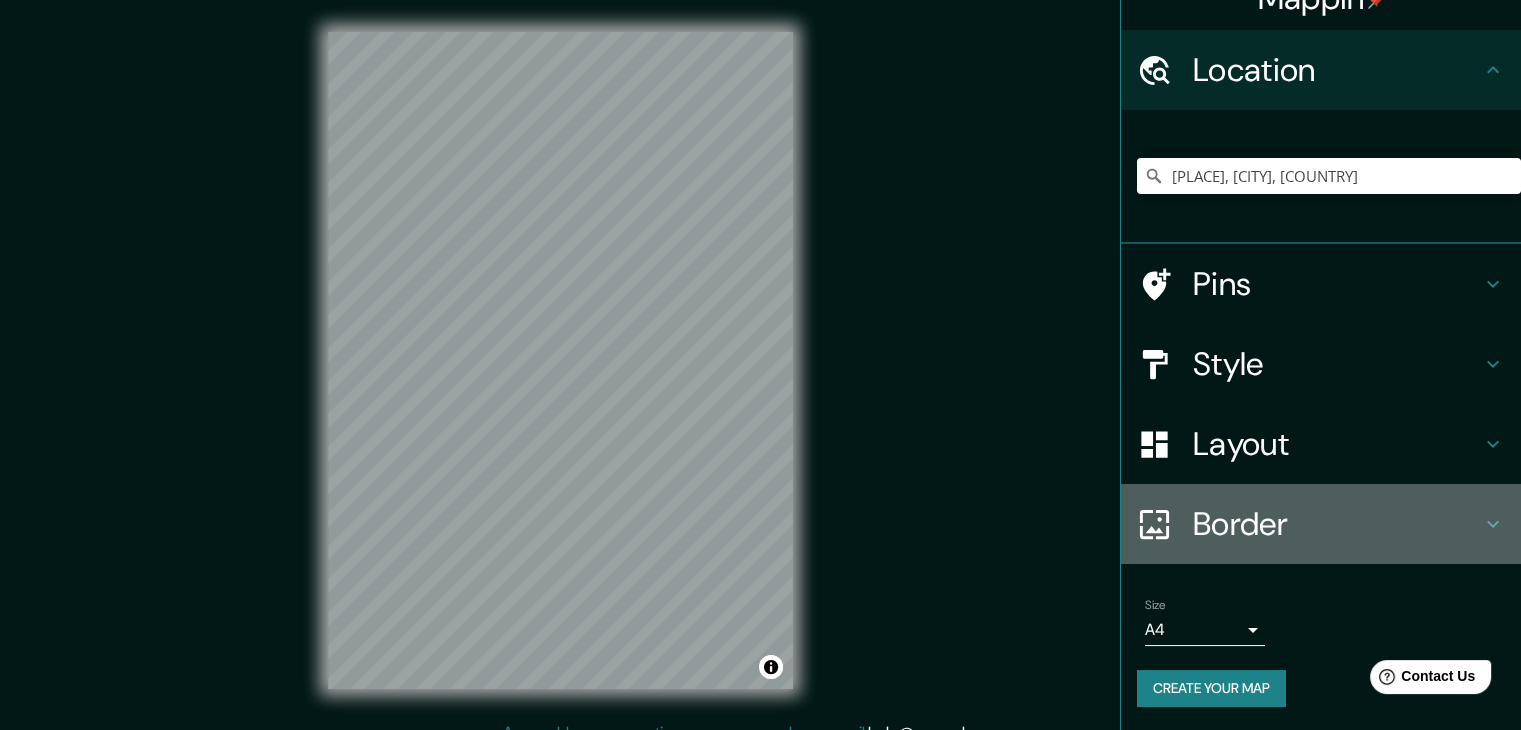 click on "Border" at bounding box center (1337, 524) 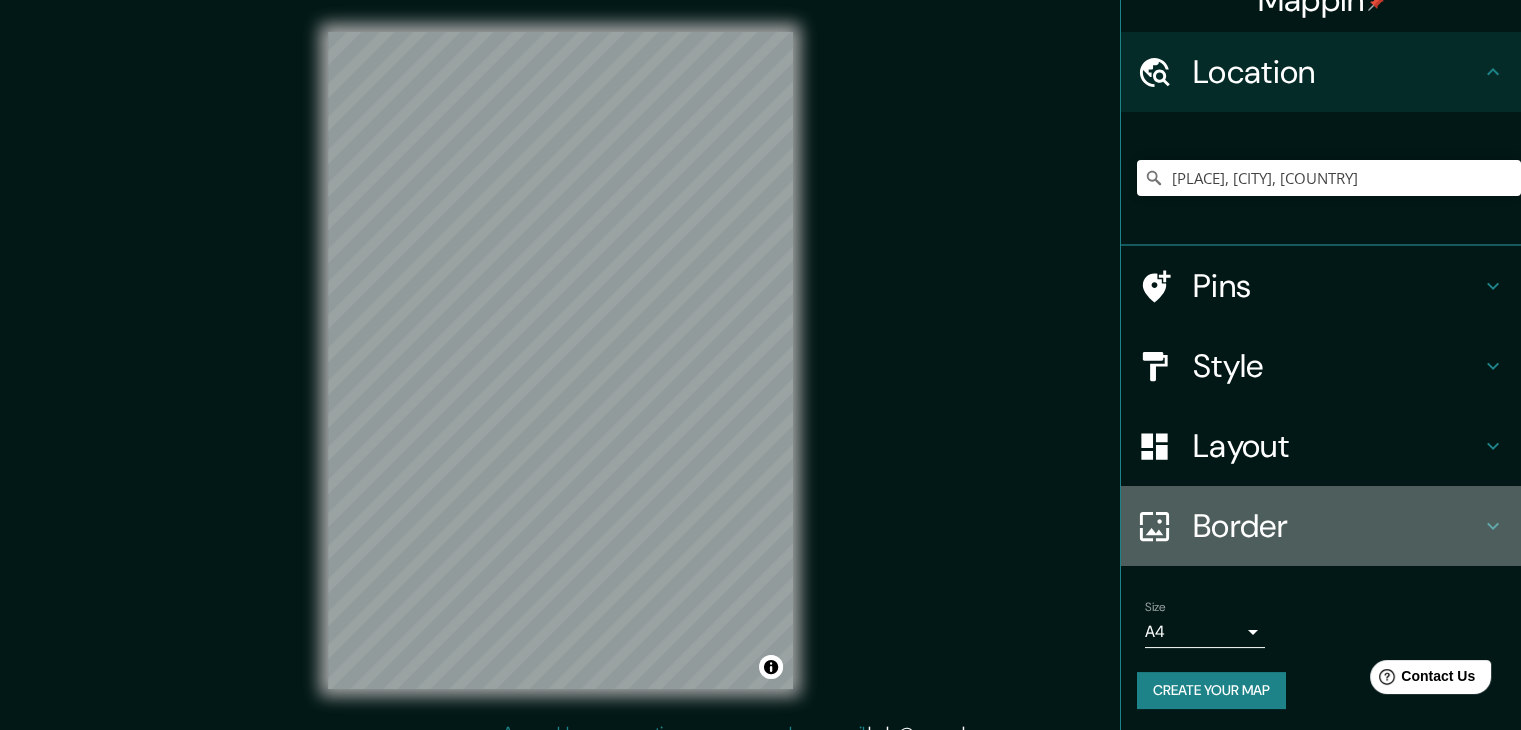 scroll, scrollTop: 34, scrollLeft: 0, axis: vertical 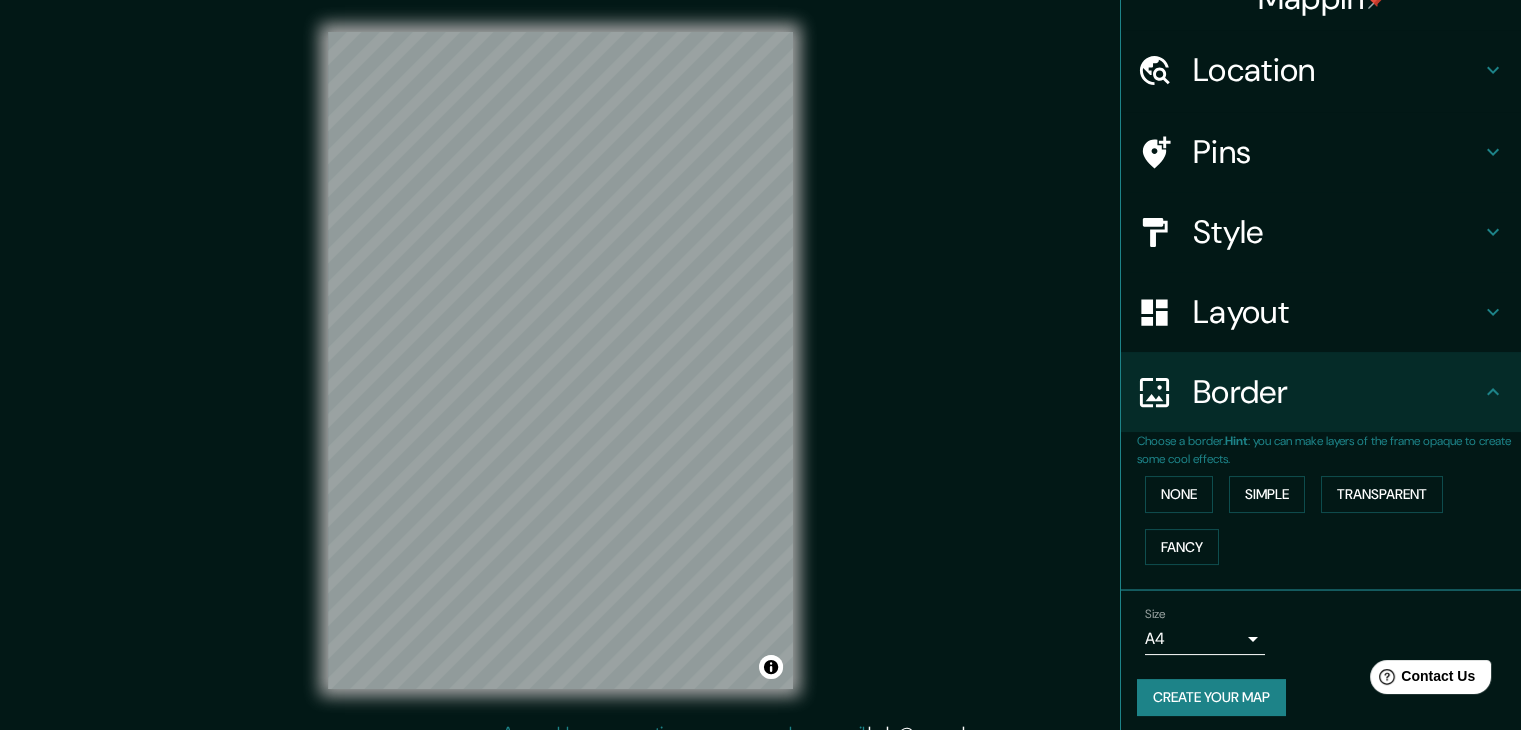 click on "© Mapbox   © OpenStreetMap   Improve this map" at bounding box center (560, 360) 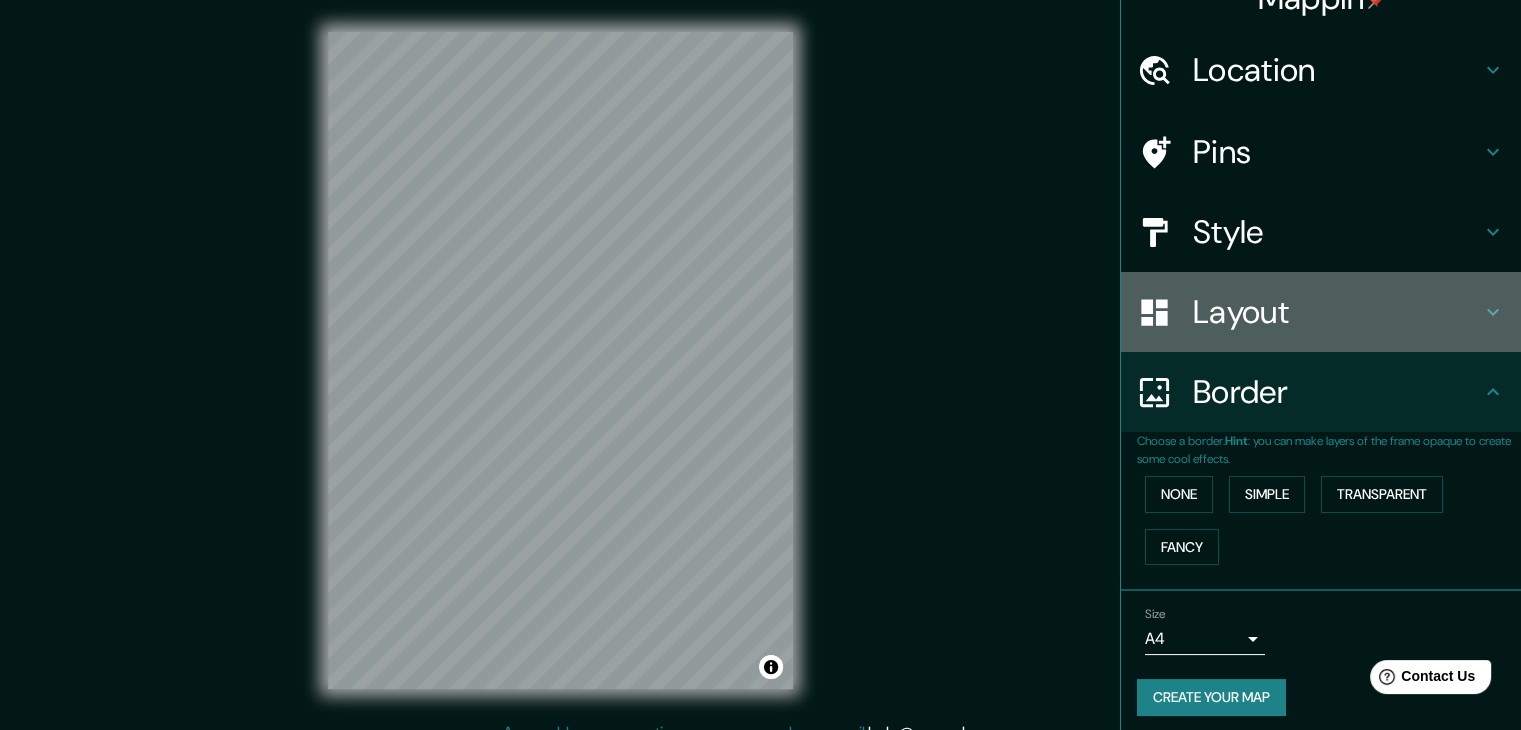 click on "Layout" at bounding box center [1337, 312] 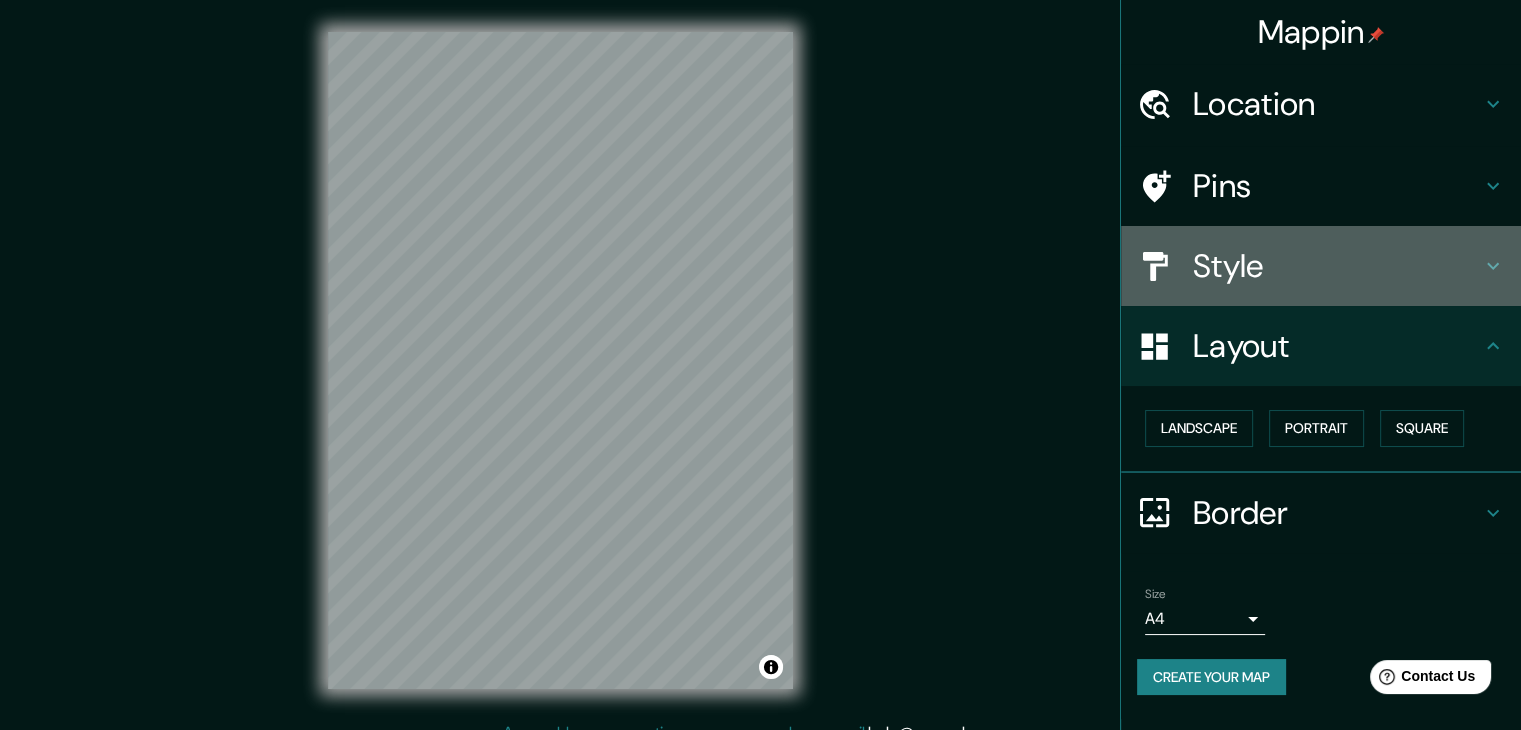 click on "Style" at bounding box center [1337, 266] 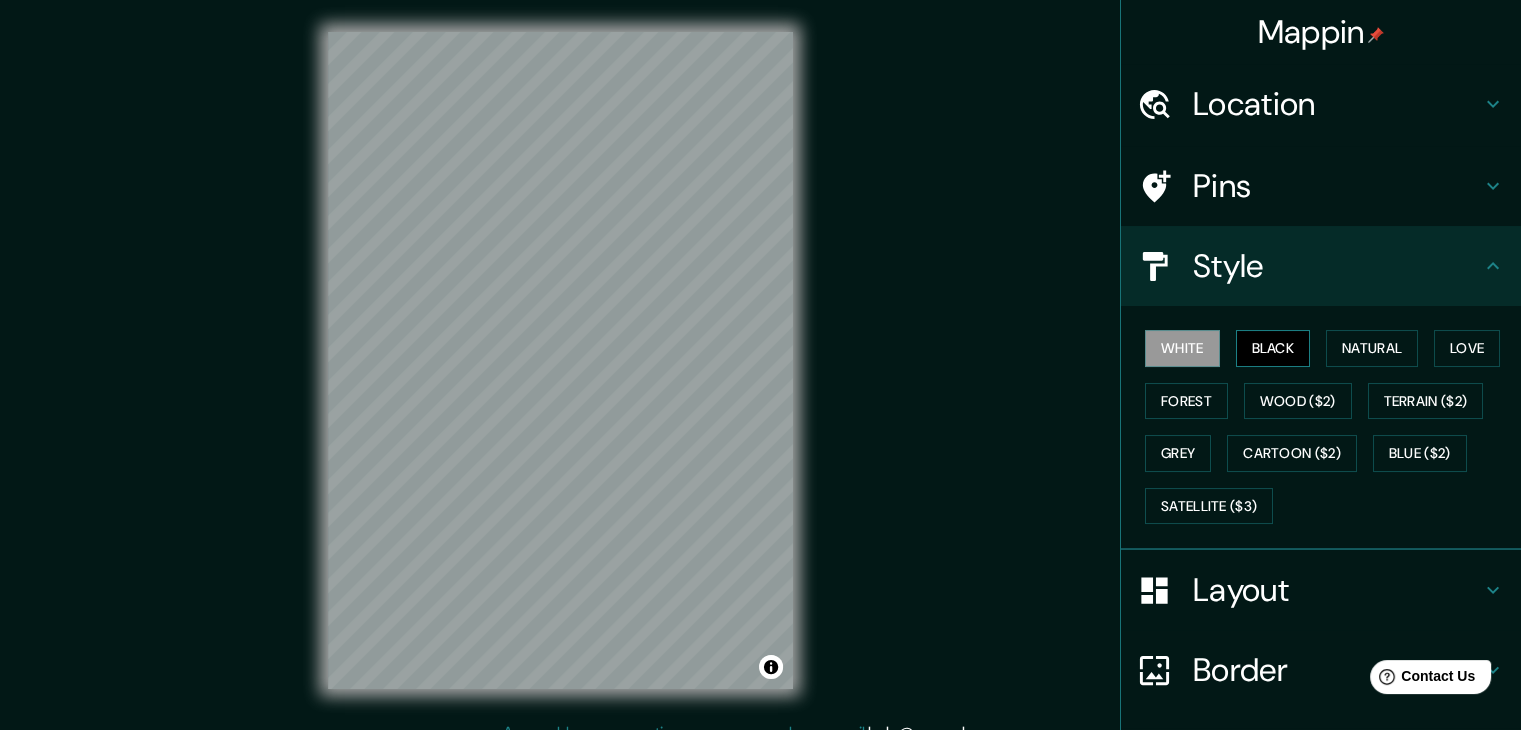 click on "Black" at bounding box center [1273, 348] 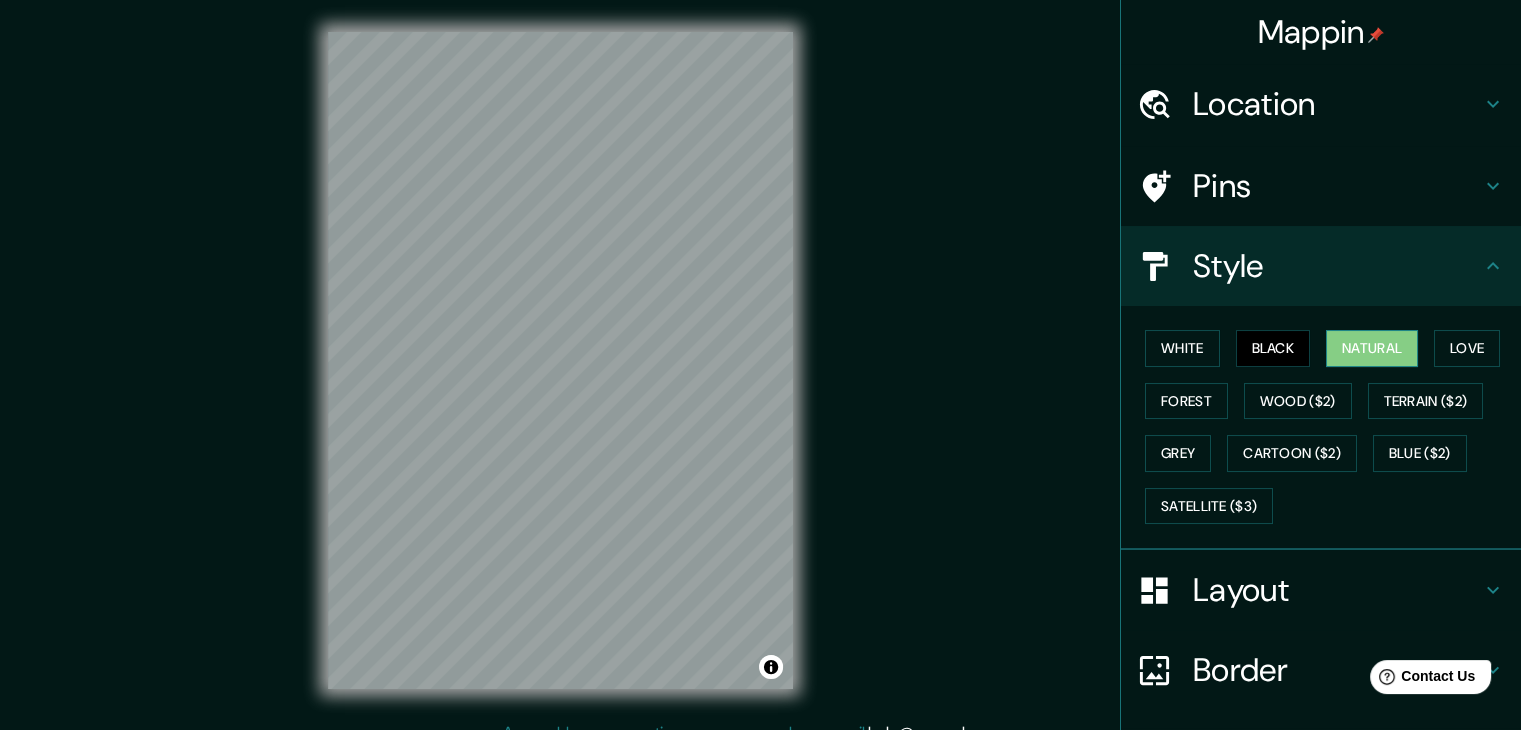 click on "Natural" at bounding box center [1372, 348] 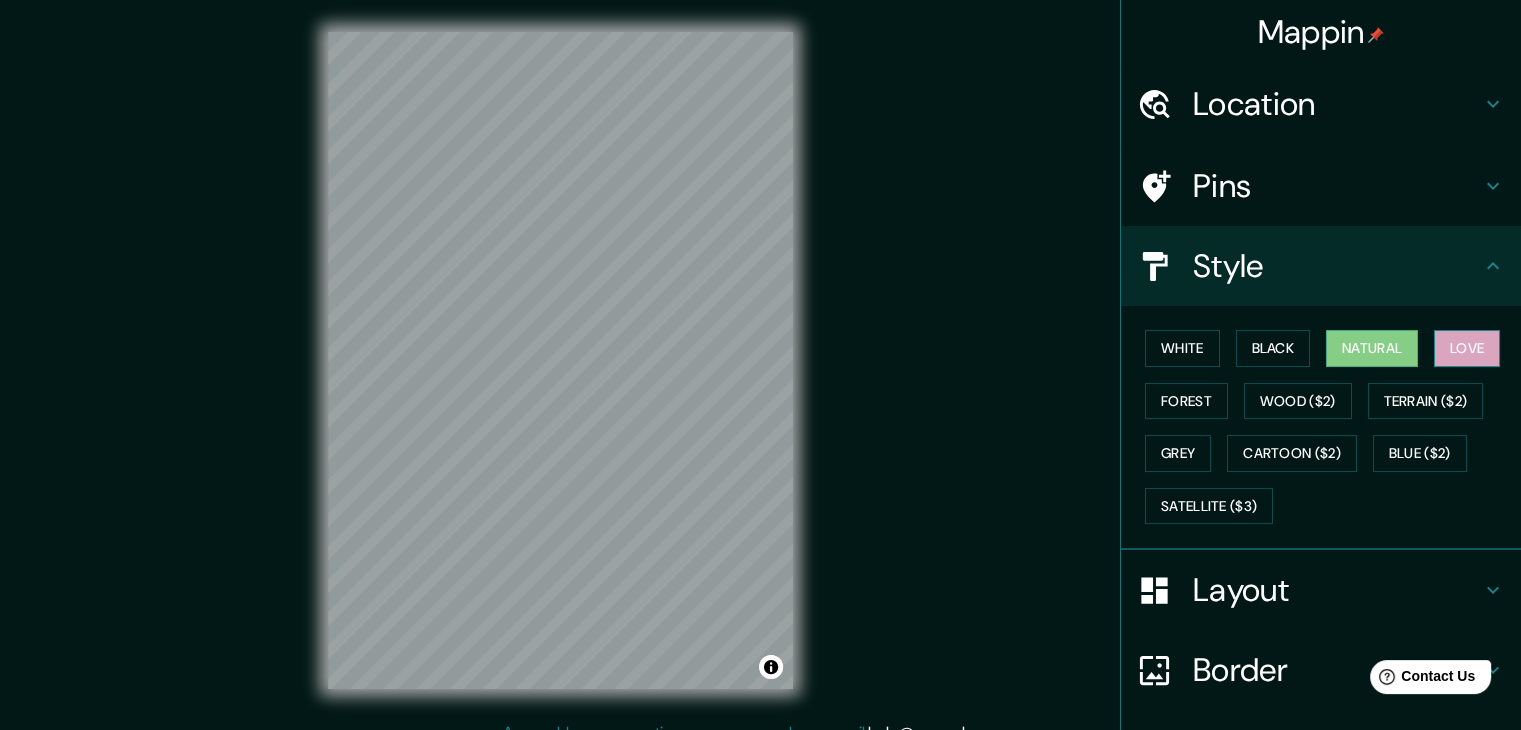 click on "Love" at bounding box center [1467, 348] 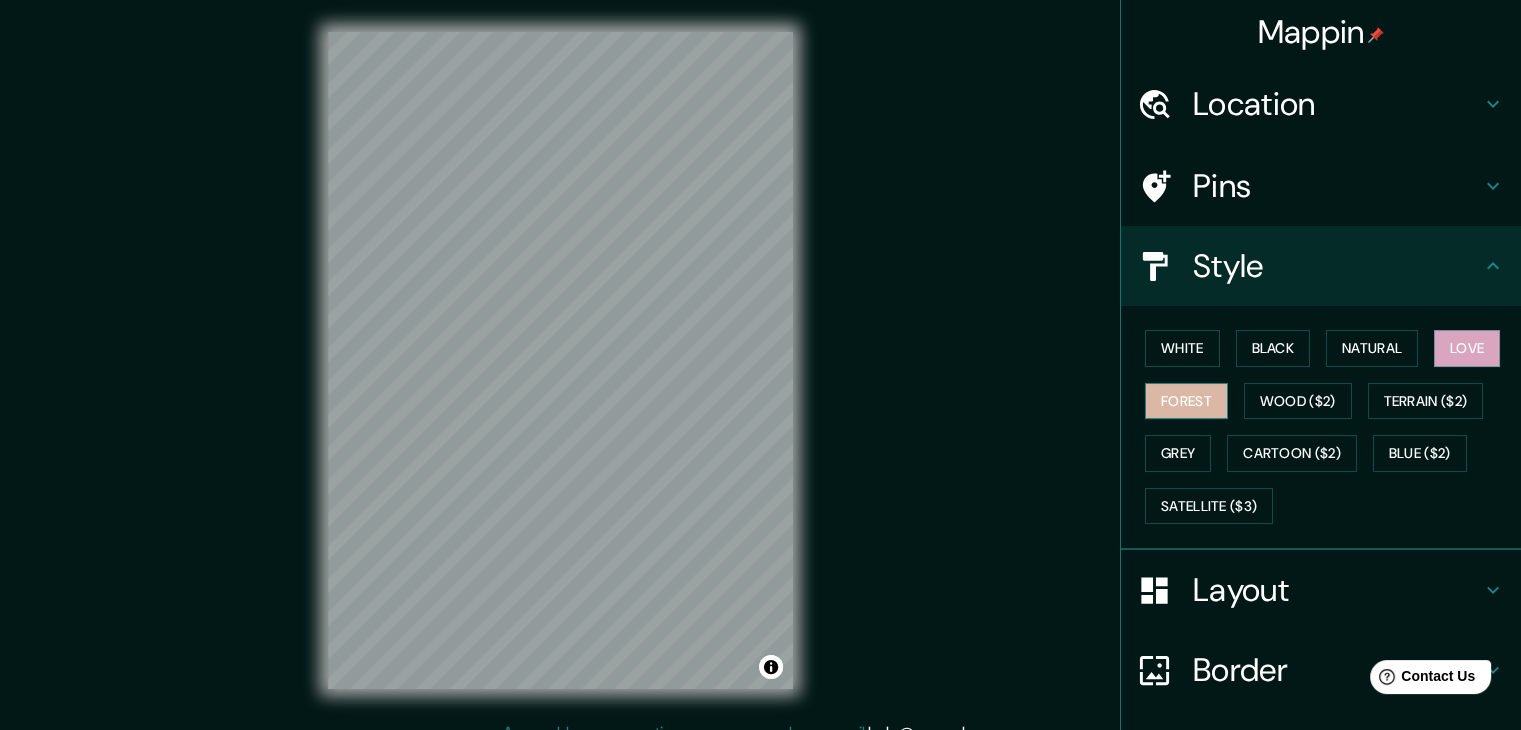 click on "Forest" at bounding box center (1186, 401) 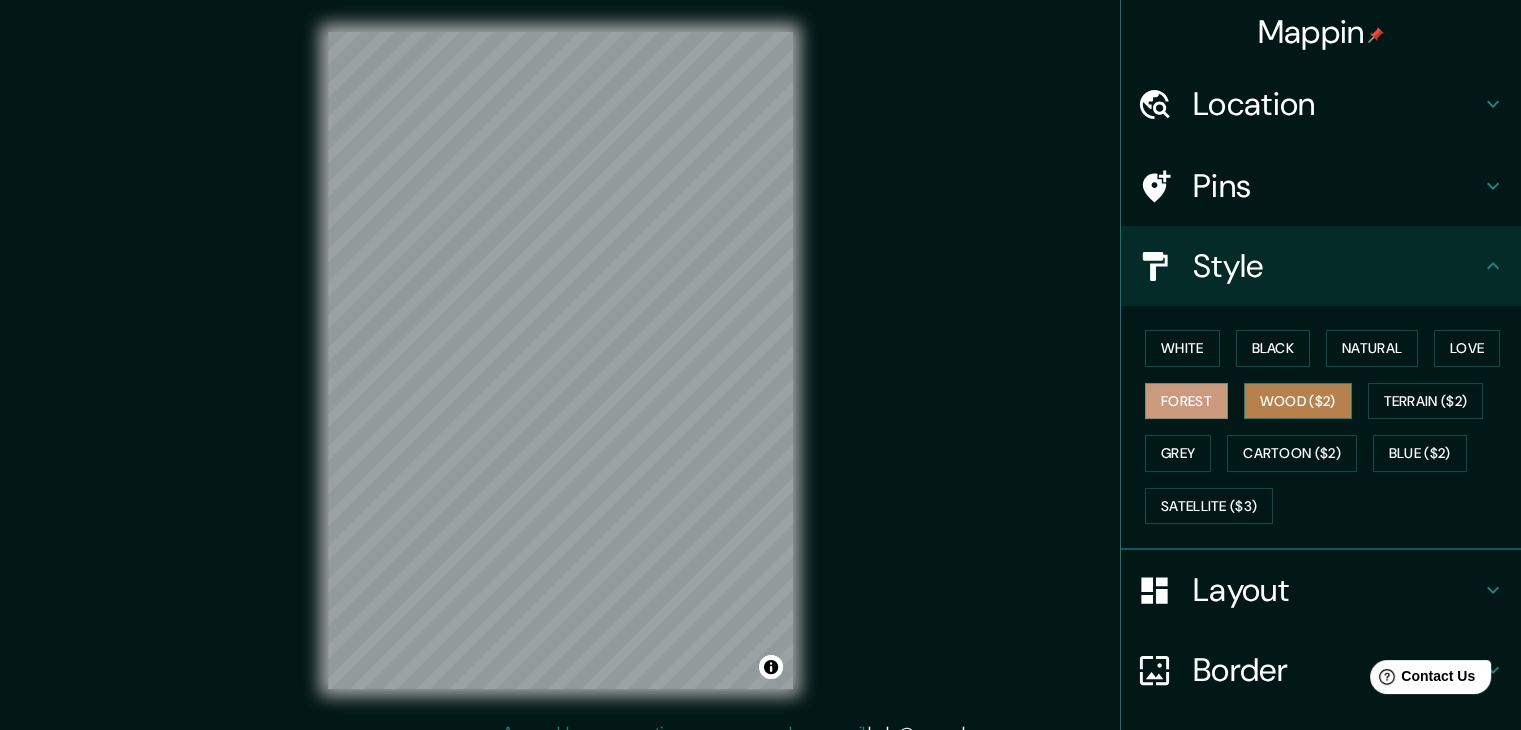 click on "Wood ($2)" at bounding box center (1298, 401) 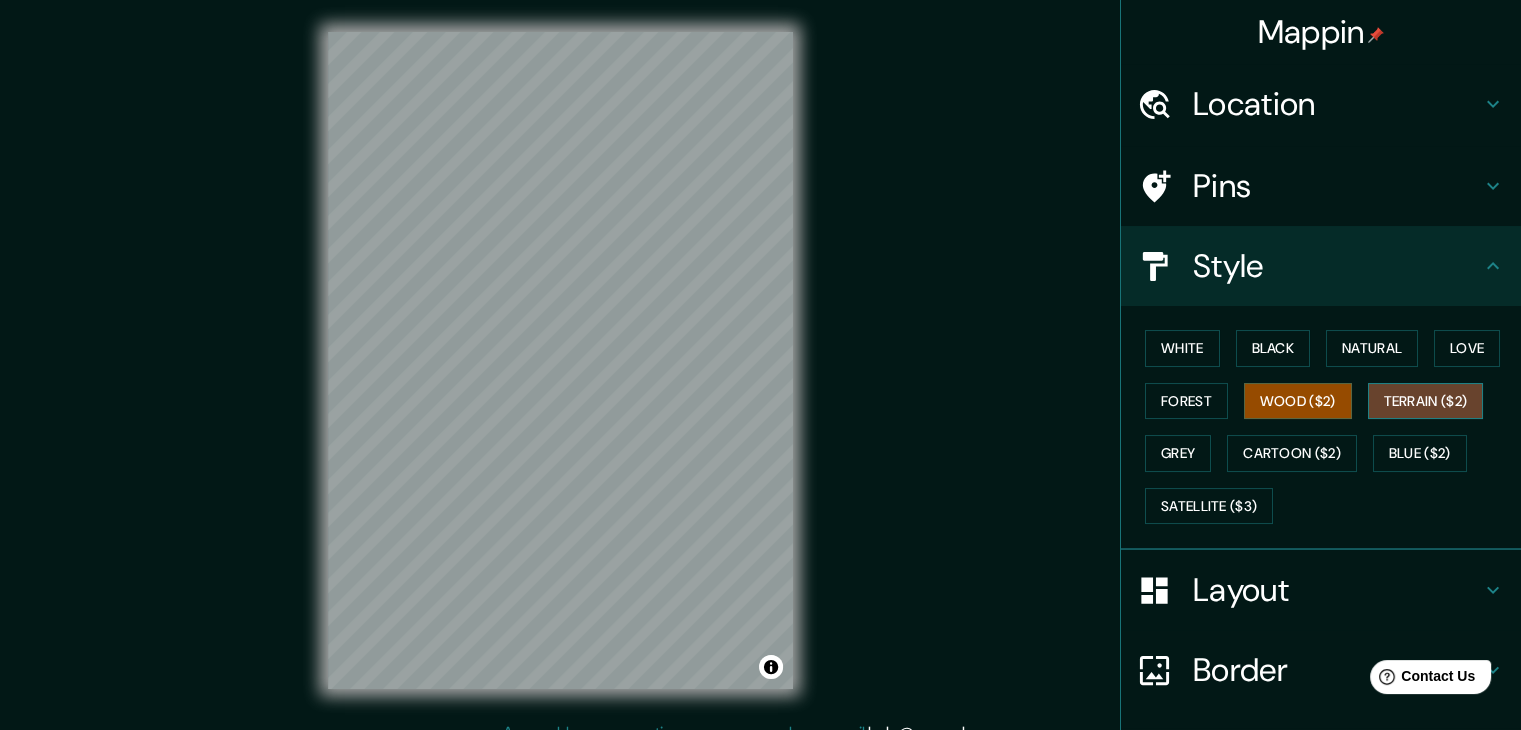 click on "Terrain ($2)" at bounding box center (1426, 401) 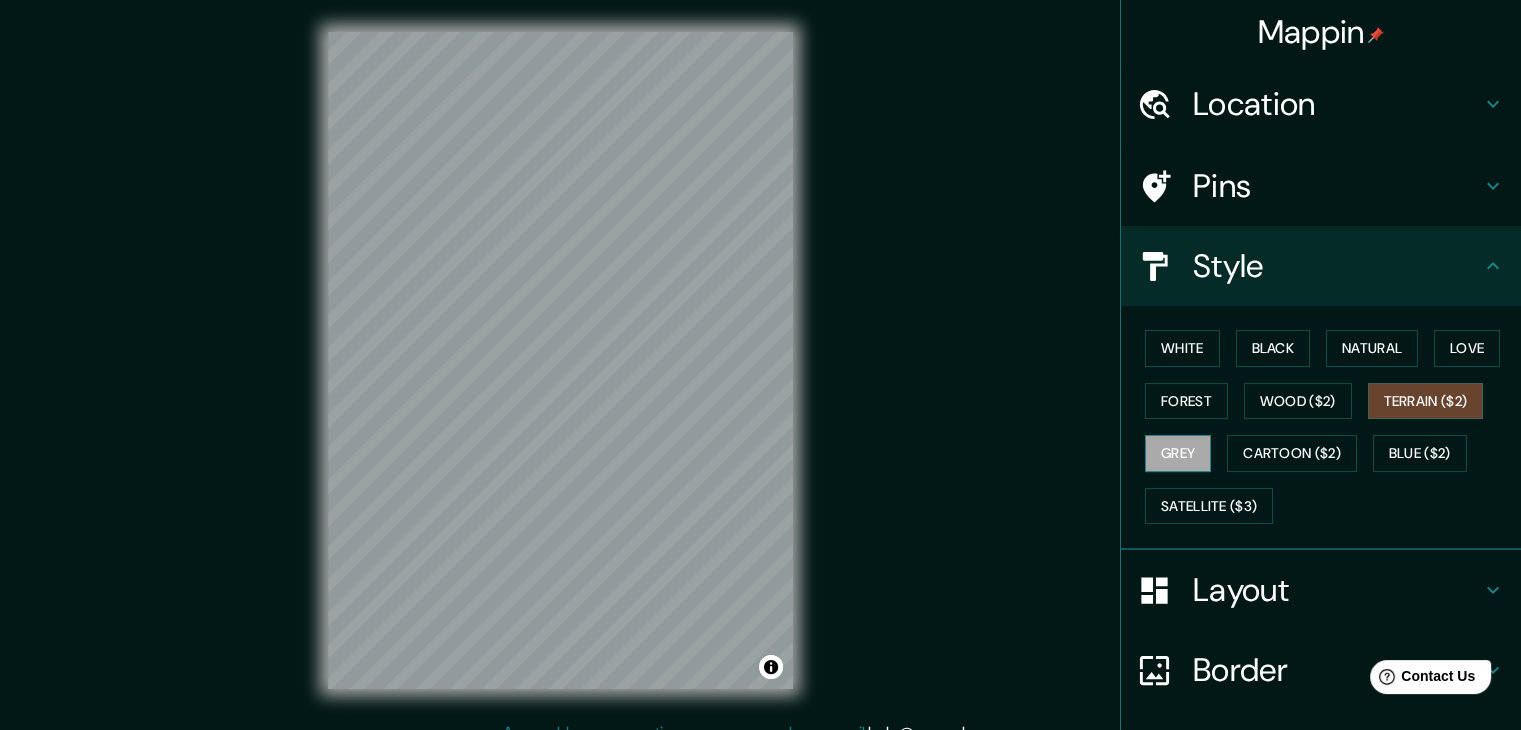 click on "Grey" at bounding box center (1178, 453) 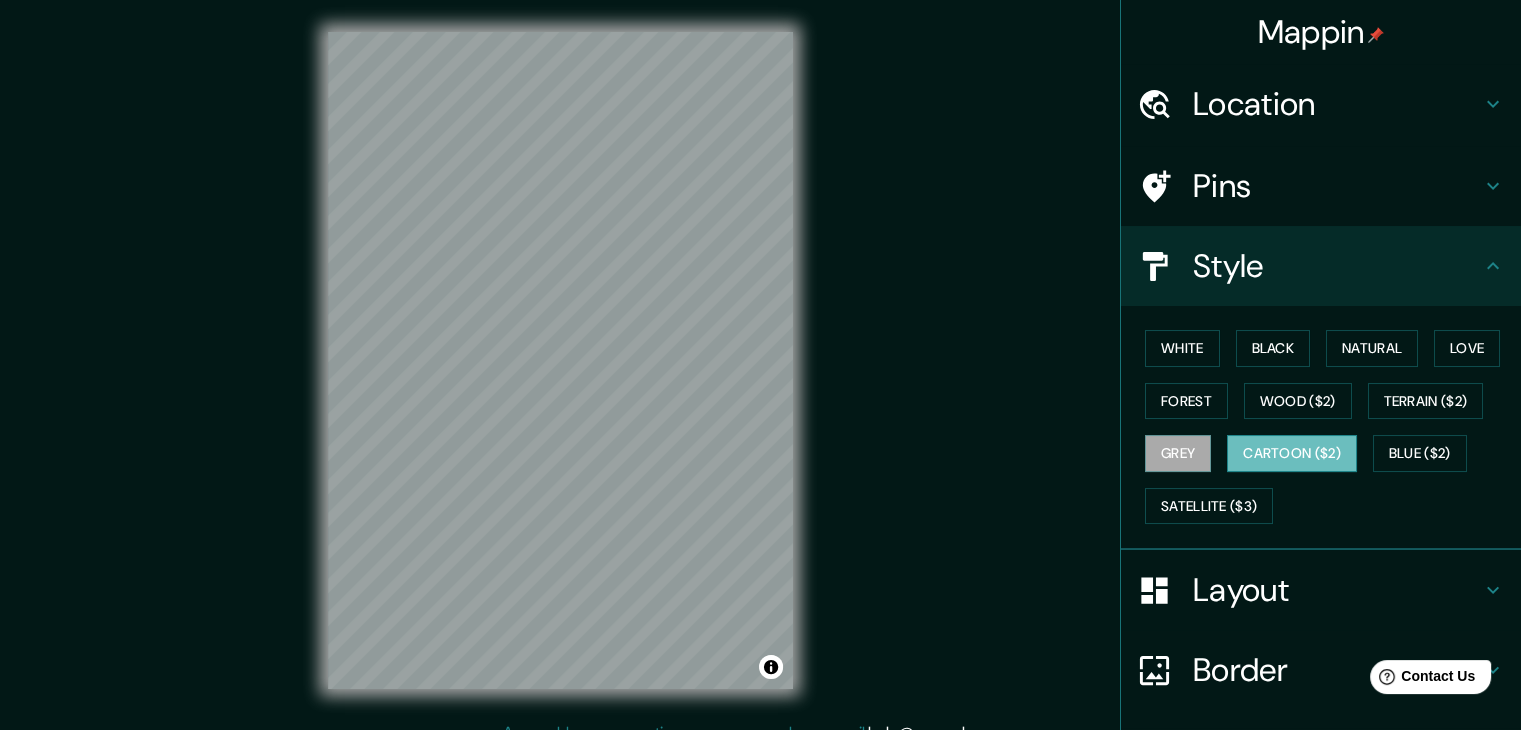 click on "Cartoon ($2)" at bounding box center [1292, 453] 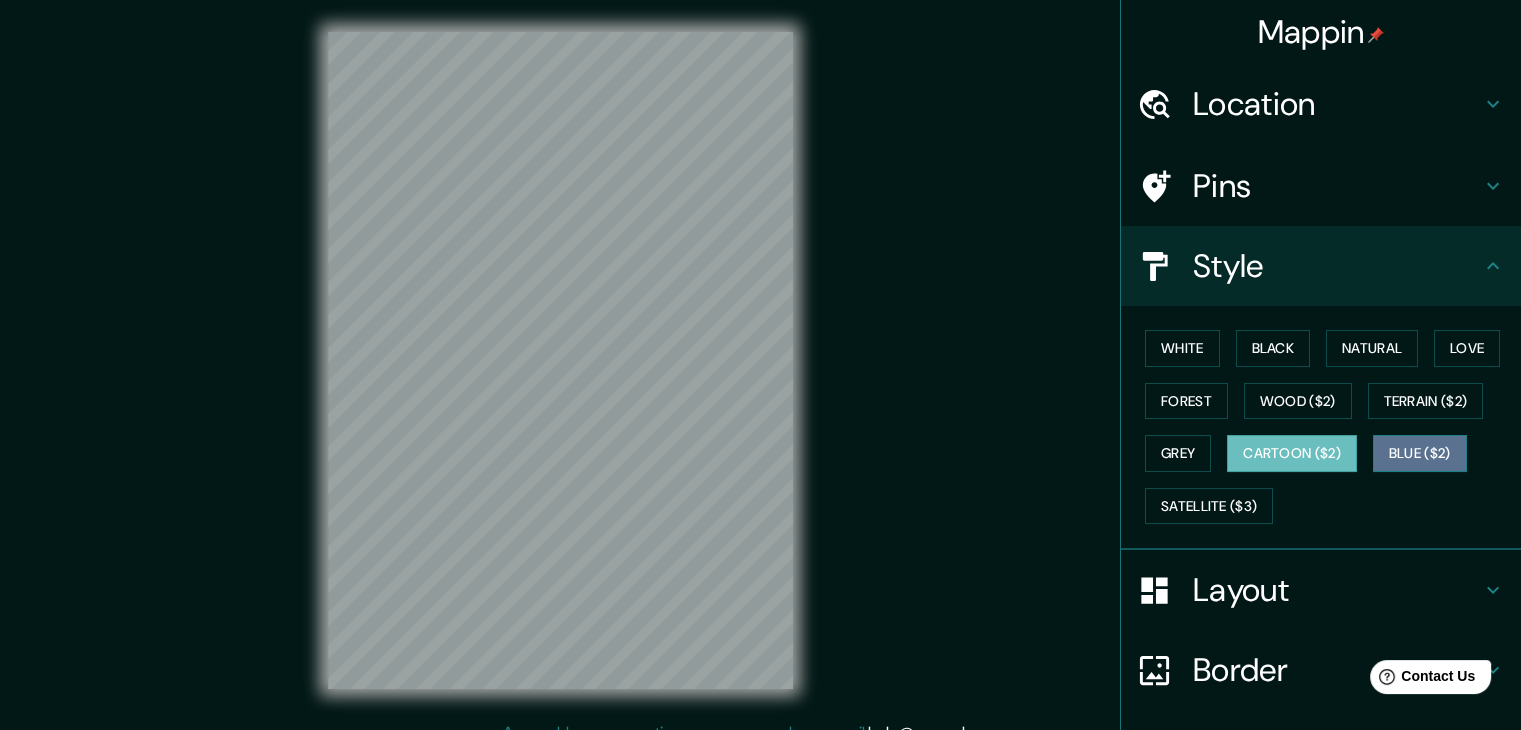 click on "Blue ($2)" at bounding box center (1420, 453) 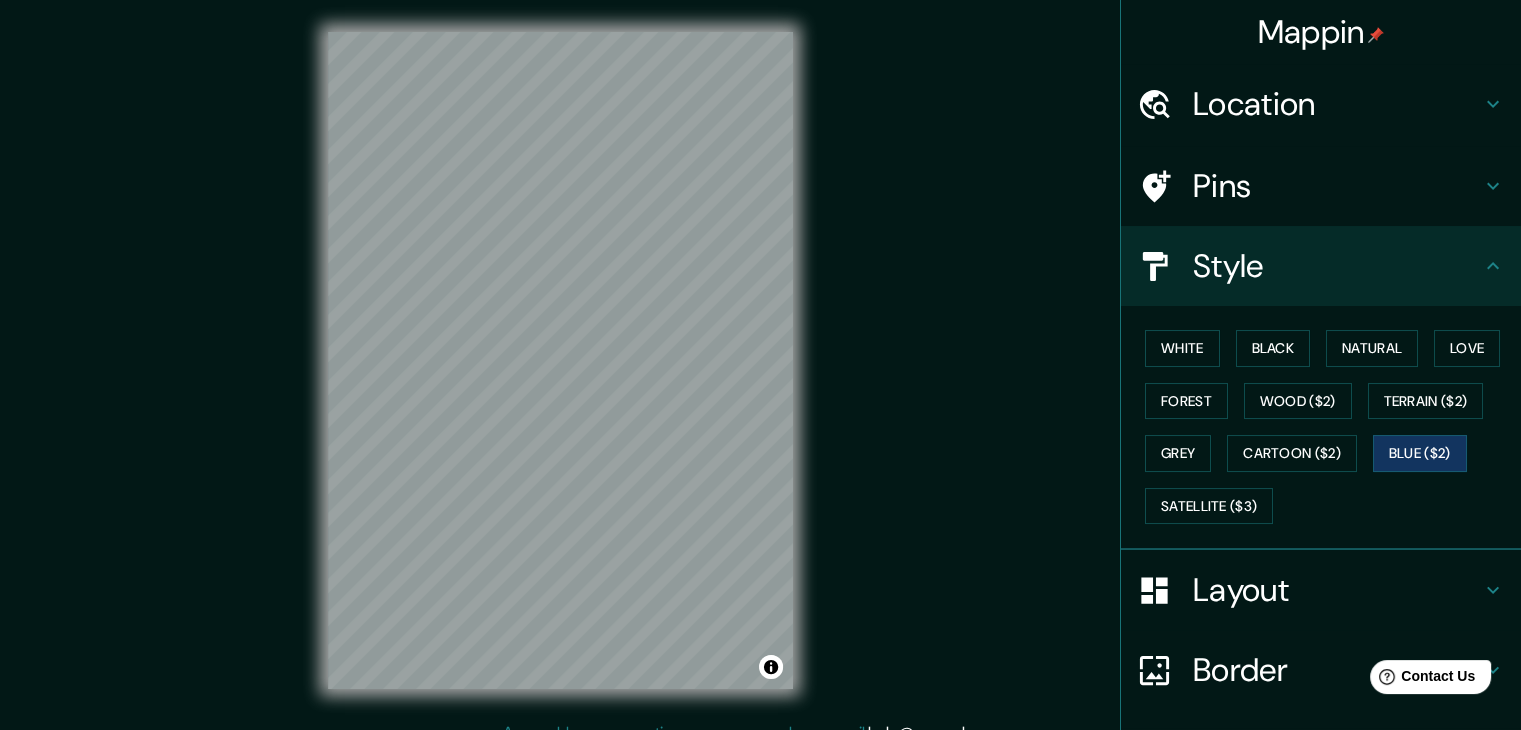 type 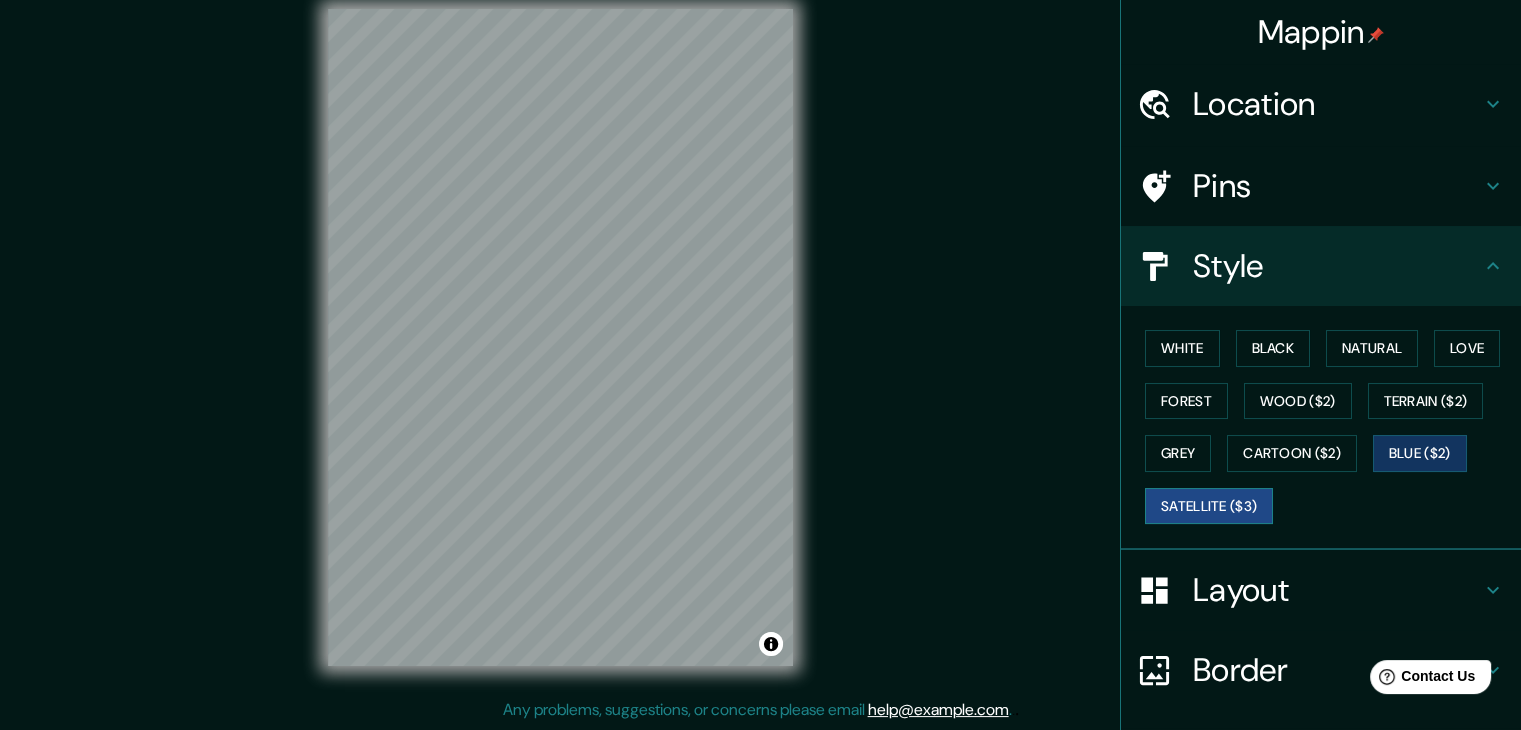 click on "Satellite ($3)" at bounding box center [1209, 506] 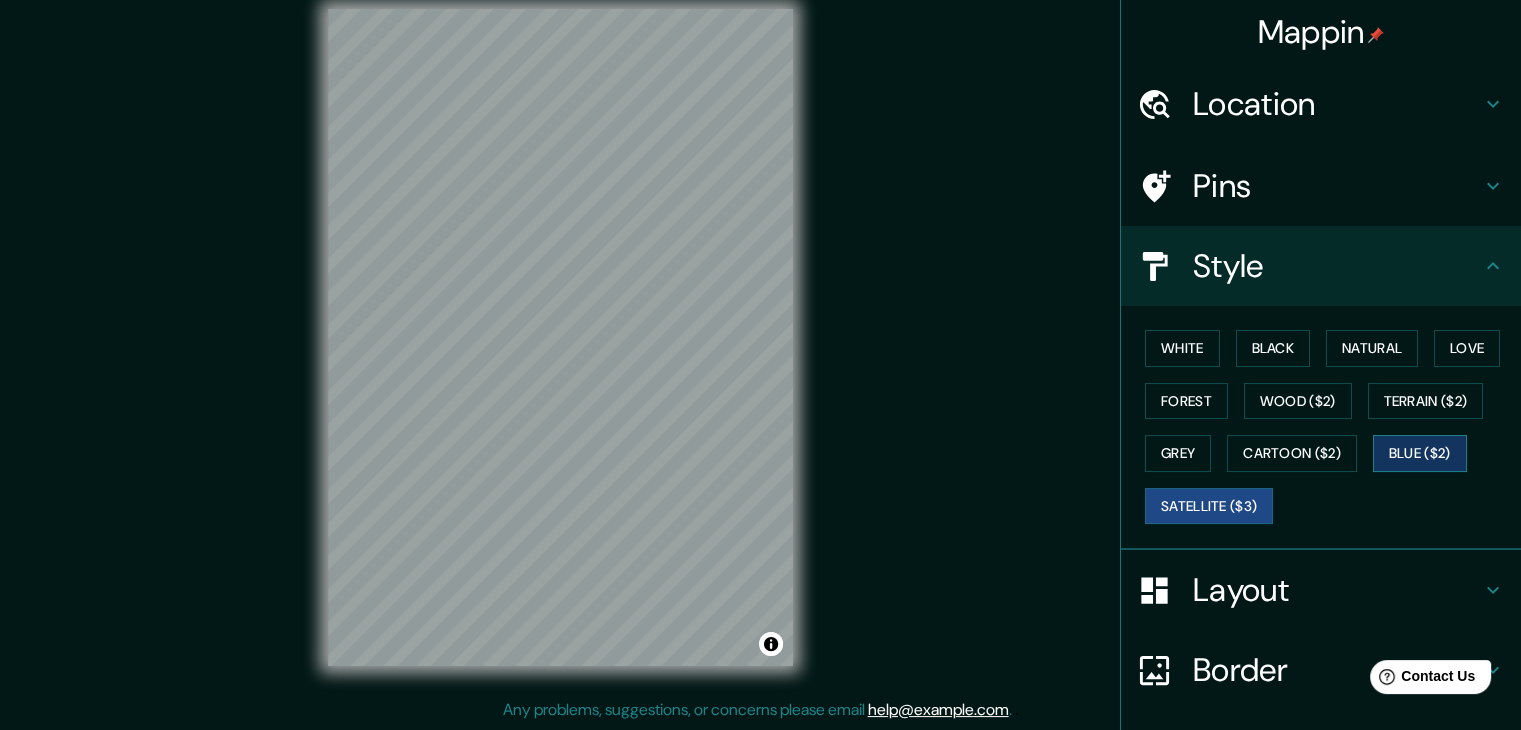 click on "Blue ($2)" at bounding box center (1420, 453) 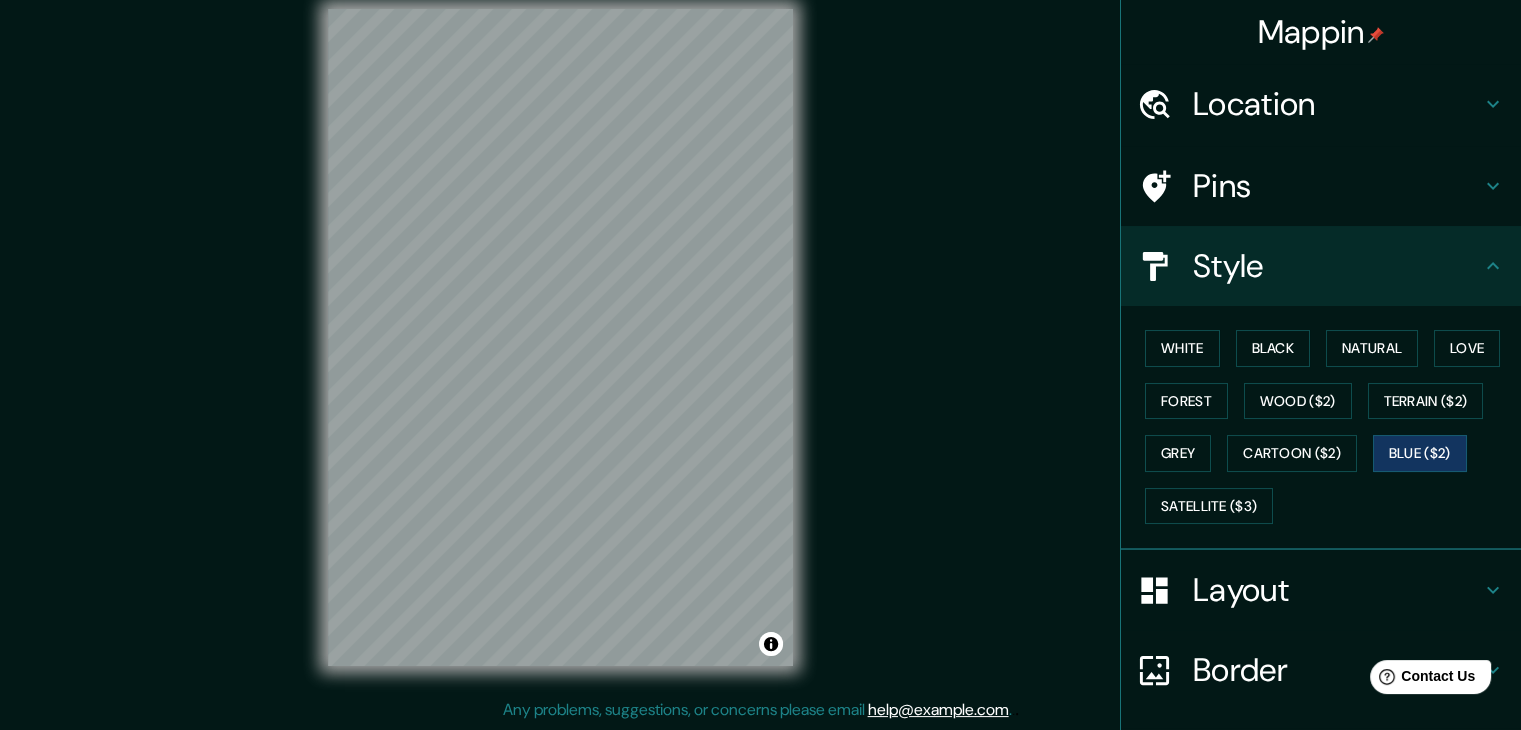 click on "Style" at bounding box center [1337, 266] 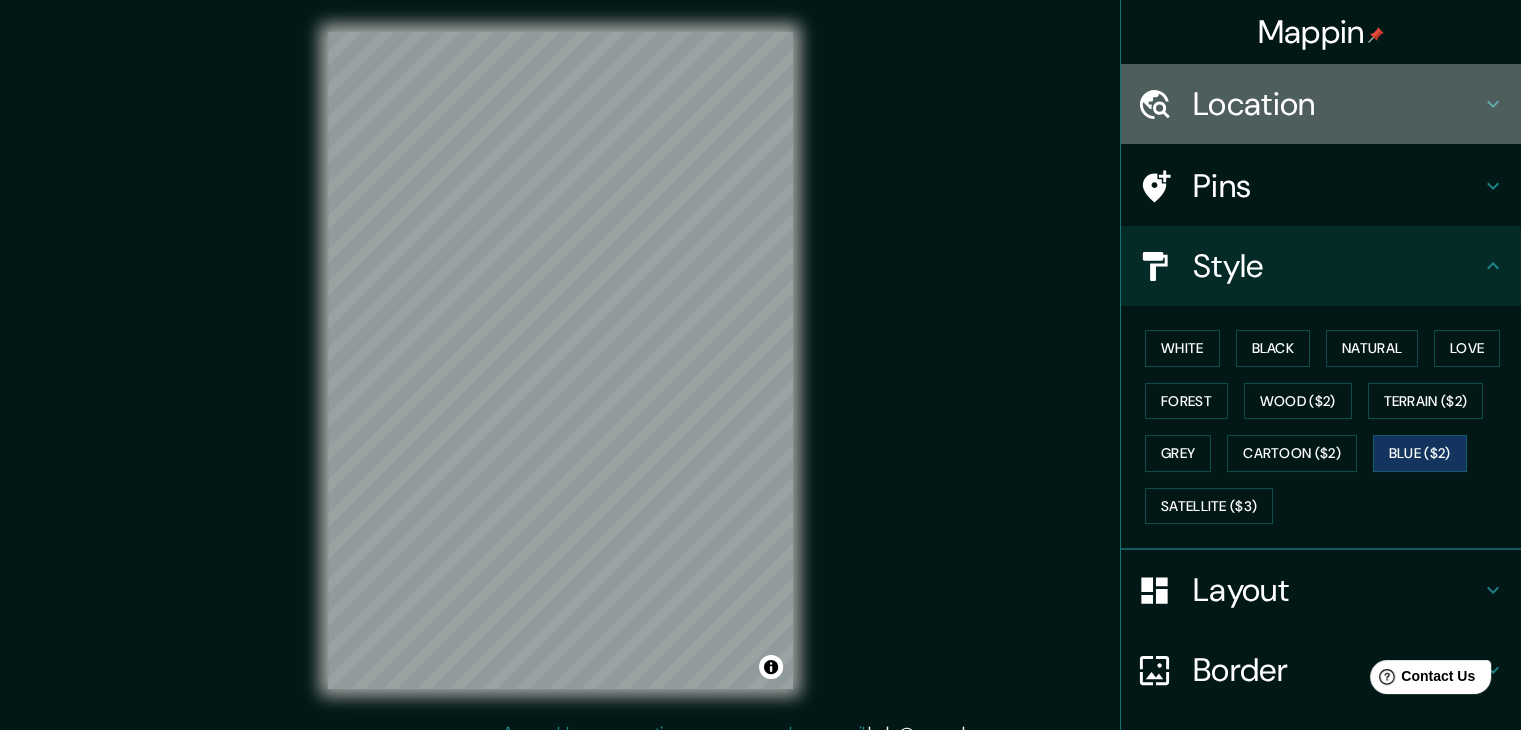 click on "Location" at bounding box center (1337, 104) 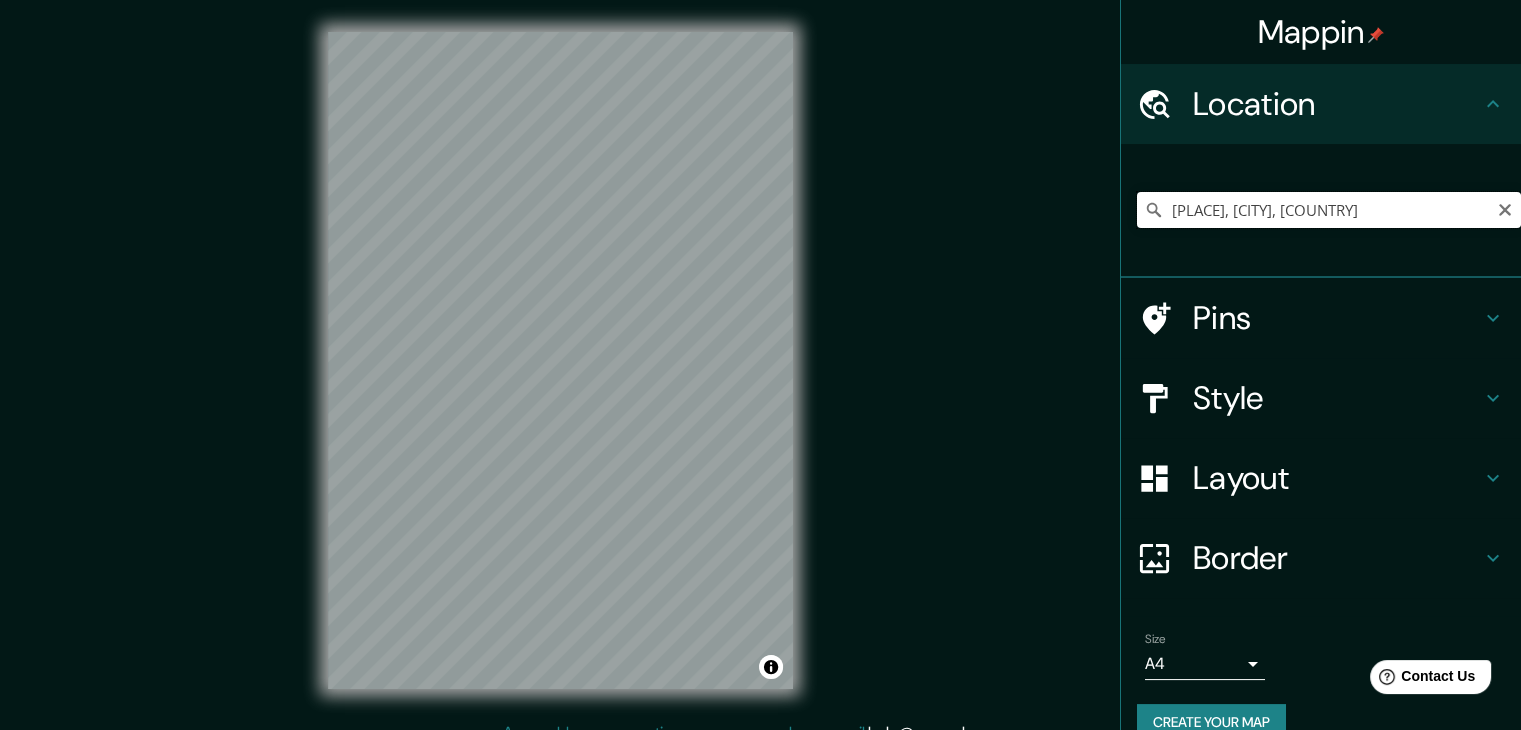 click on "[PLACE], [CITY], [COUNTRY]" at bounding box center [1329, 210] 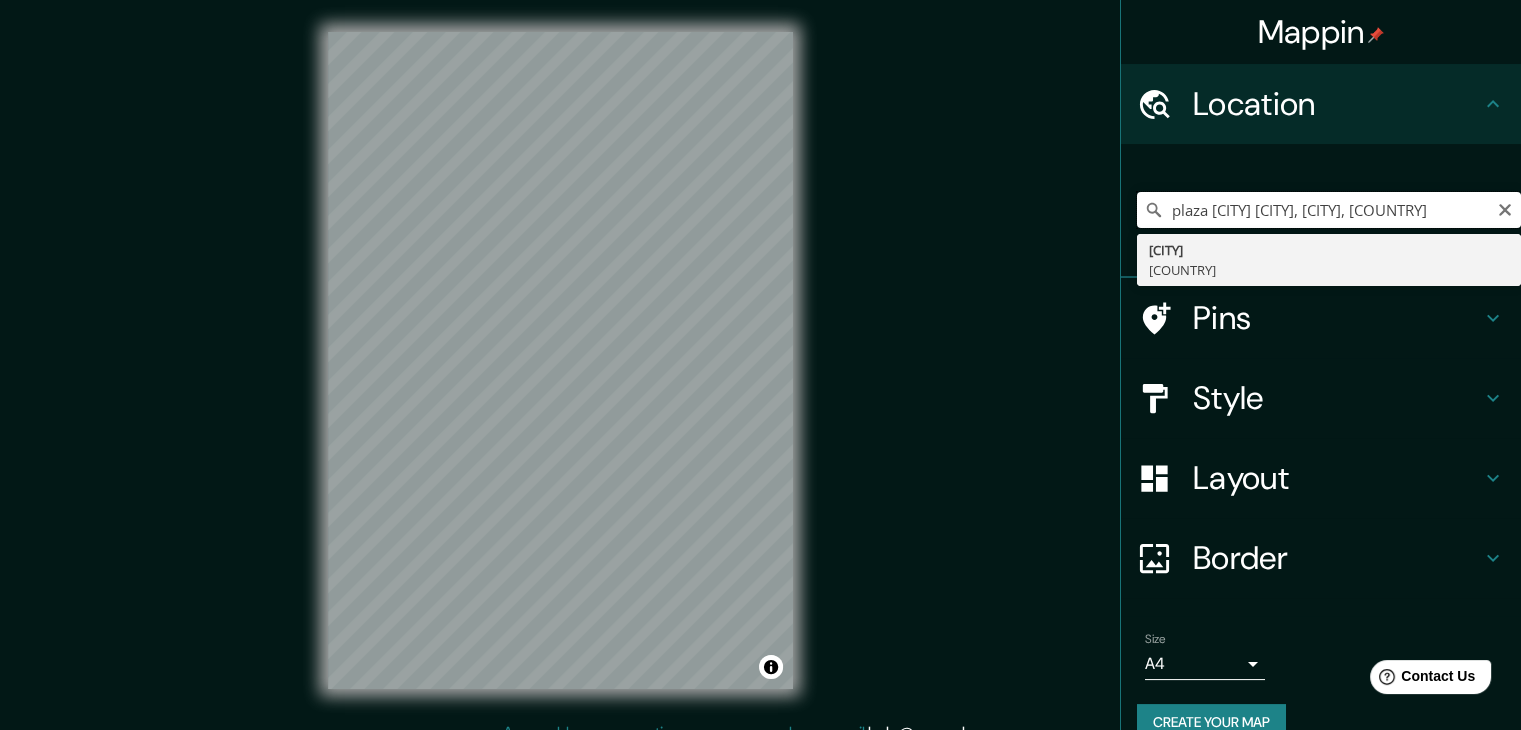 type on "[CITY], [COUNTRY]" 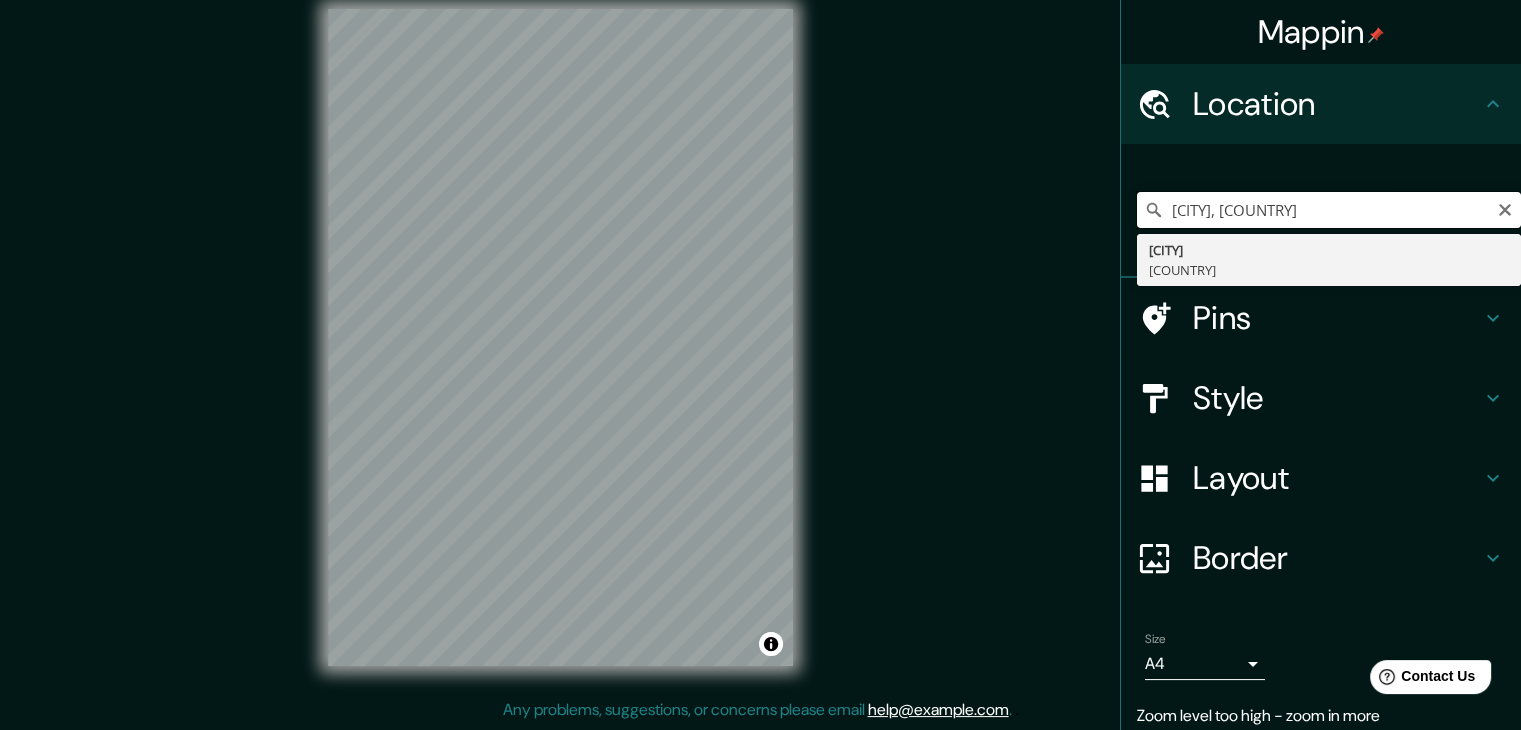 scroll, scrollTop: 0, scrollLeft: 0, axis: both 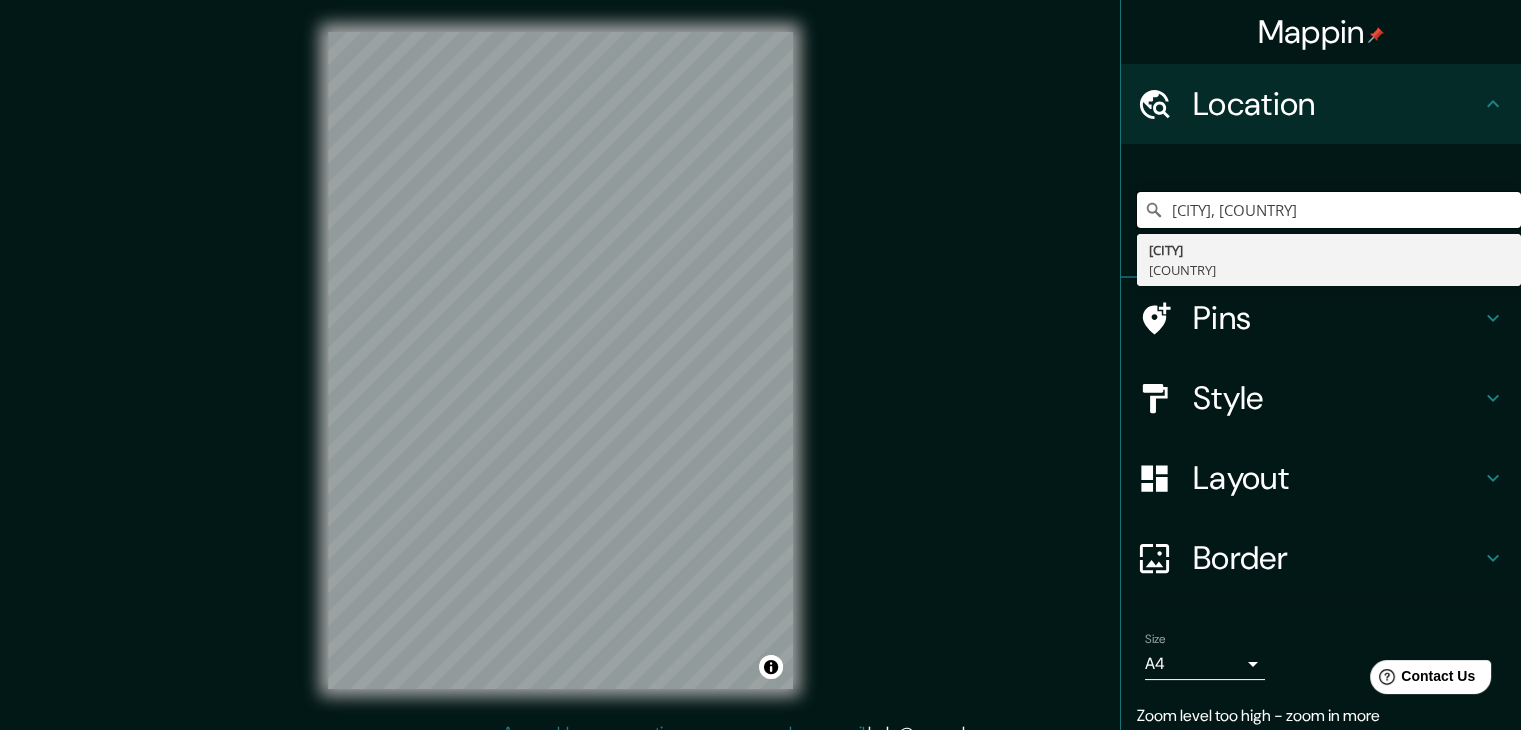 drag, startPoint x: 1388, startPoint y: 203, endPoint x: 1093, endPoint y: 232, distance: 296.422 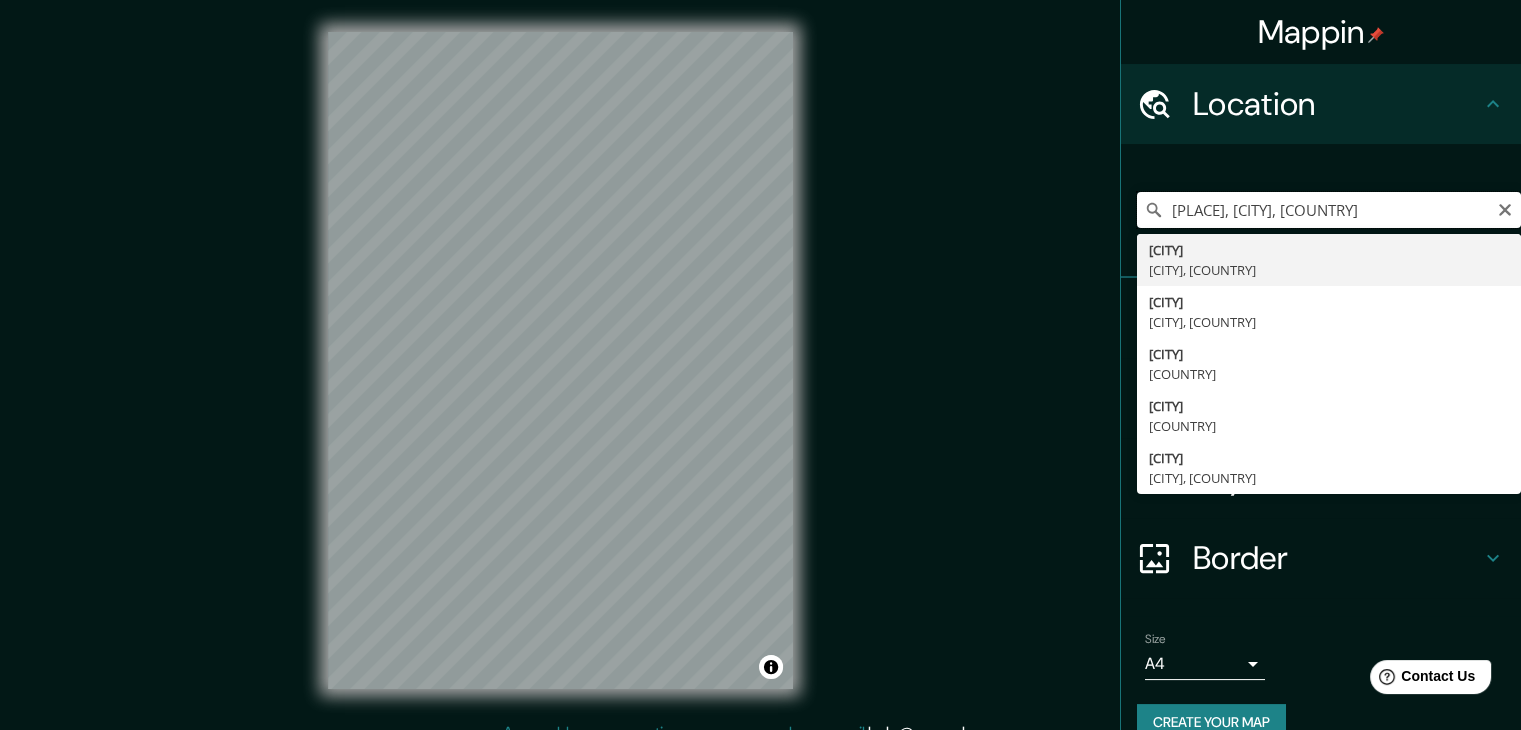 click on "[PLACE], [CITY], [COUNTRY]" at bounding box center (1329, 210) 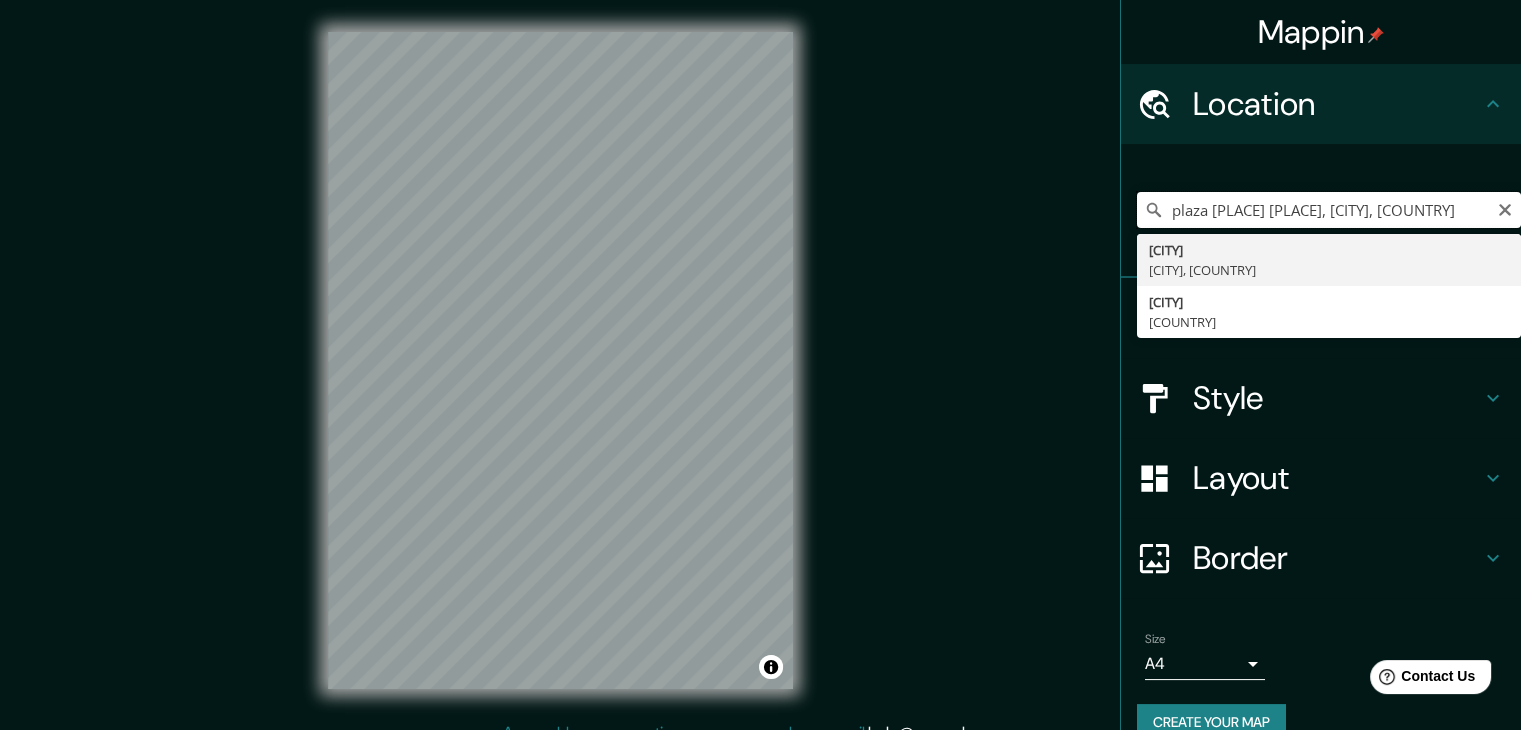 type on "[PLACE], [CITY], [COUNTRY]" 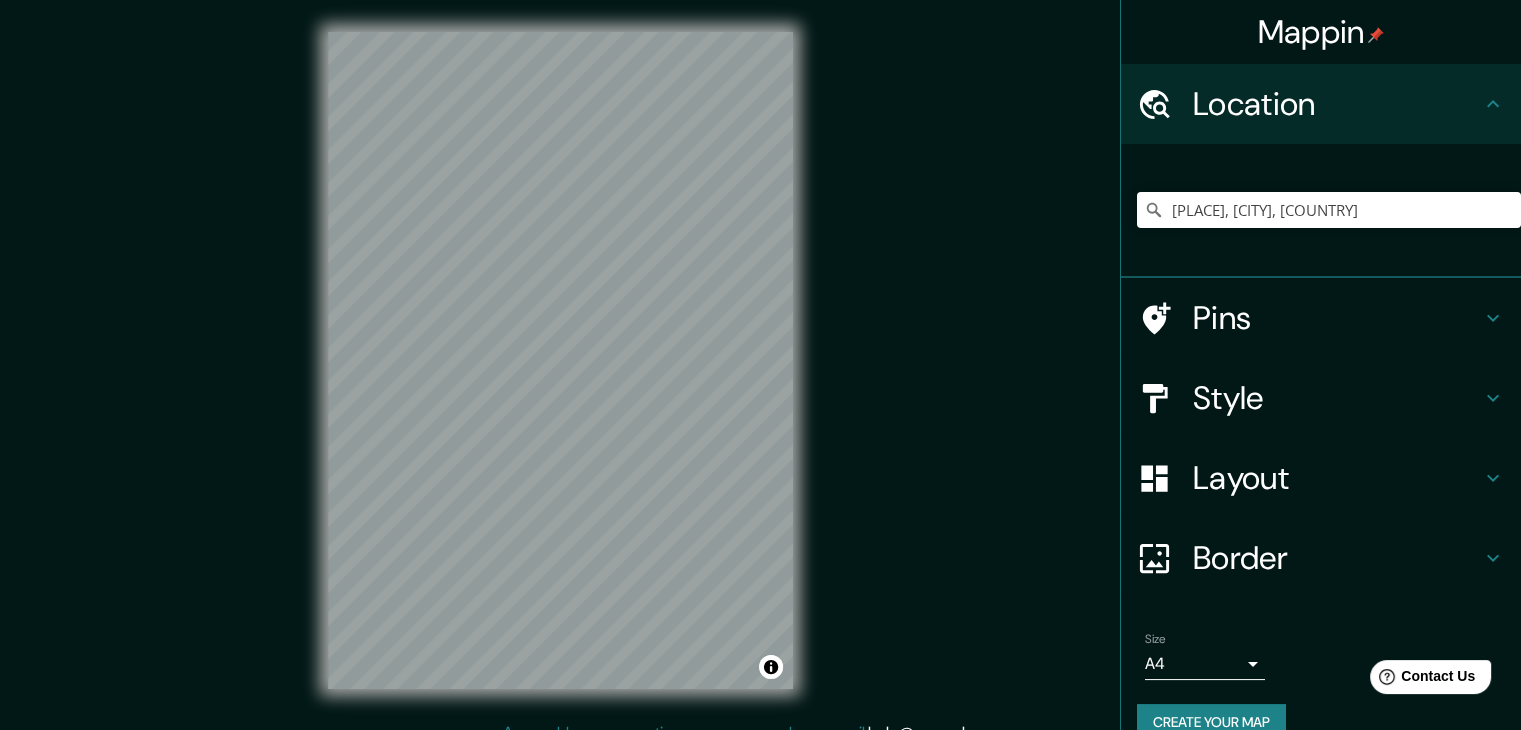 click on "Mappin Location [CITY], [CITY], [COUNTRY] [CITY]  [CITY], [COUNTRY] [CITY]  [COUNTRY] Pins Style Layout Border Choose a border.  Hint : you can make layers of the frame opaque to create some cool effects. None Simple Transparent Fancy Size A4 single Create your map © Mapbox   © OpenStreetMap   Improve this map Any problems, suggestions, or concerns please email    help@mappin.pro . . ." at bounding box center (760, 376) 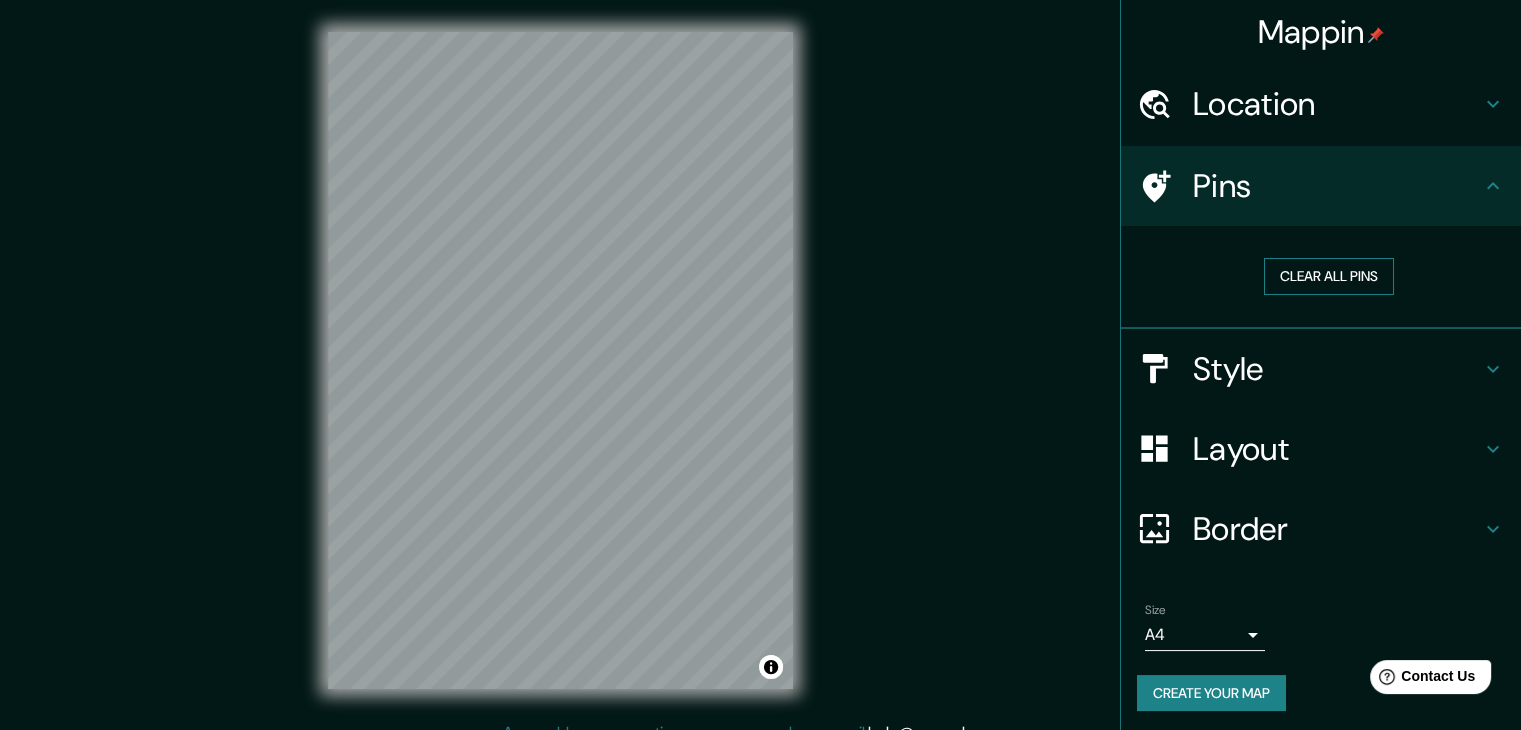 click on "Clear all pins" at bounding box center [1329, 276] 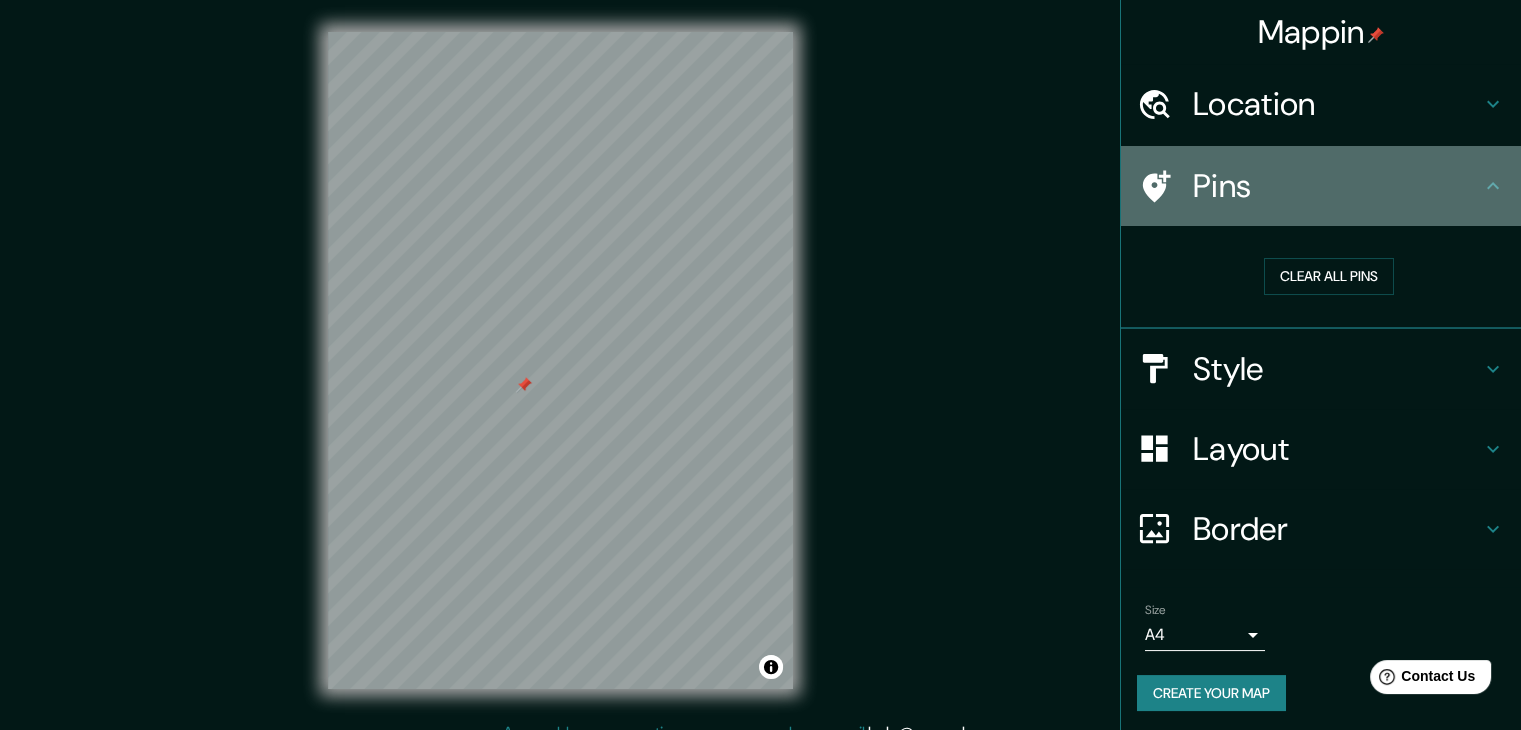 drag, startPoint x: 1153, startPoint y: 189, endPoint x: 1123, endPoint y: 202, distance: 32.695564 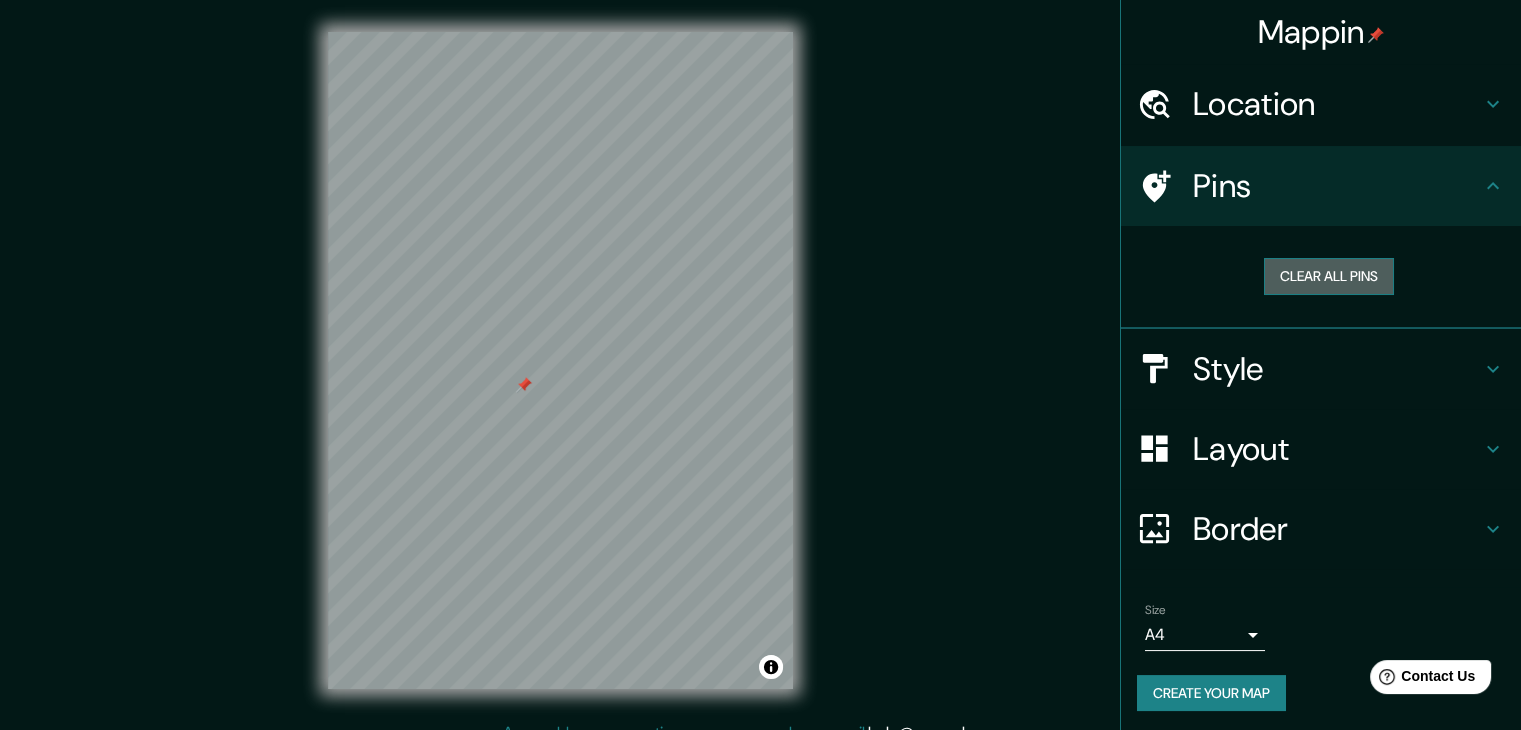 click on "Clear all pins" at bounding box center [1329, 276] 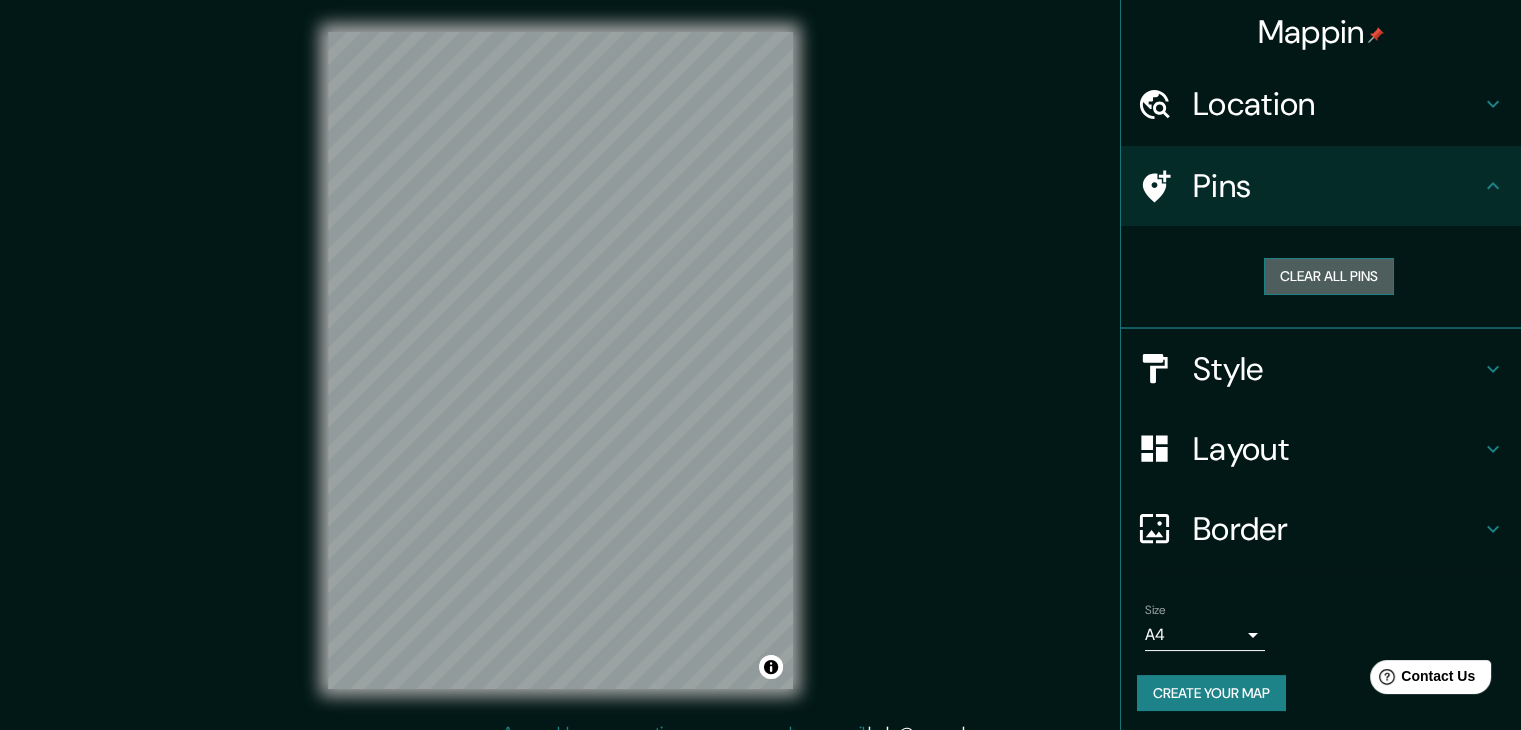 click on "Clear all pins" at bounding box center [1329, 276] 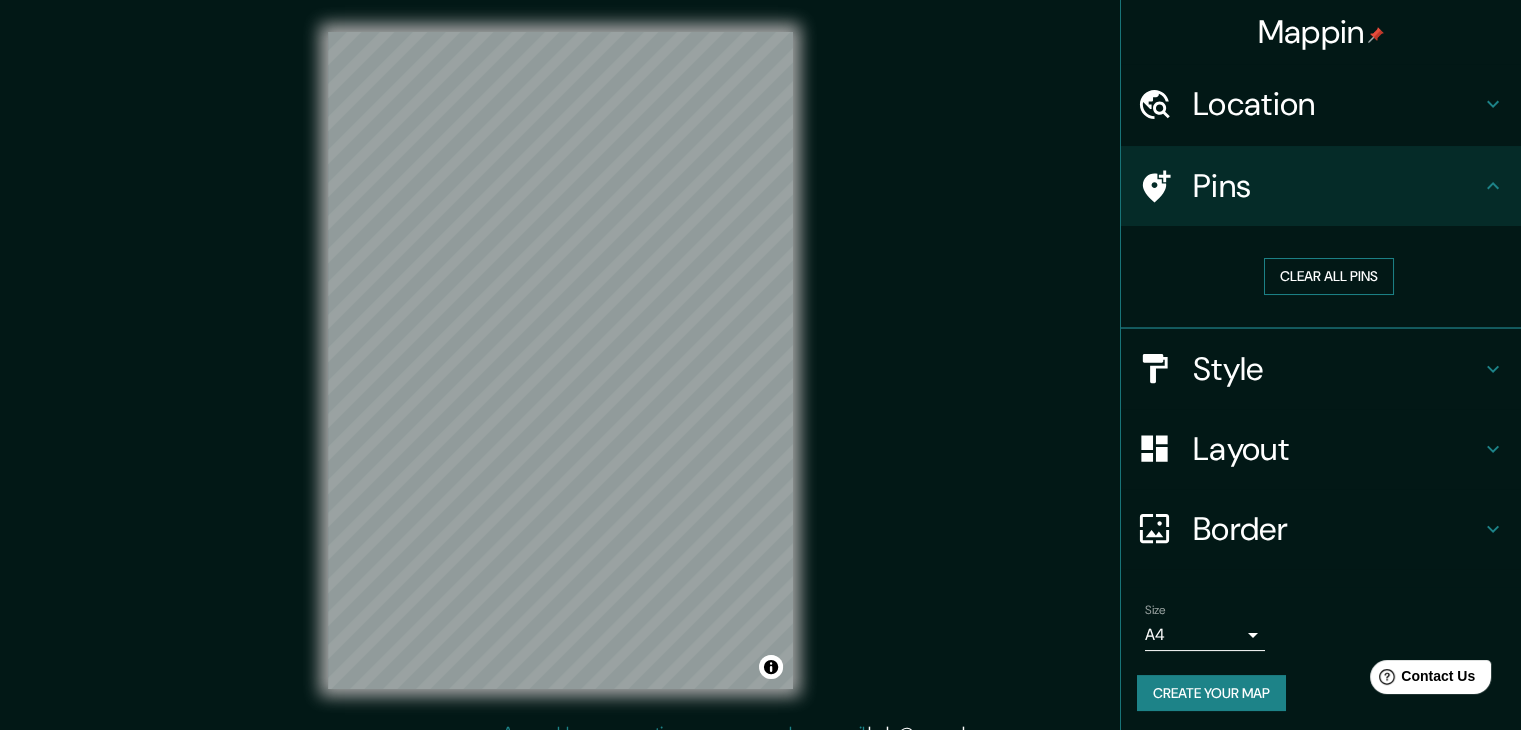 click on "Clear all pins" at bounding box center (1329, 276) 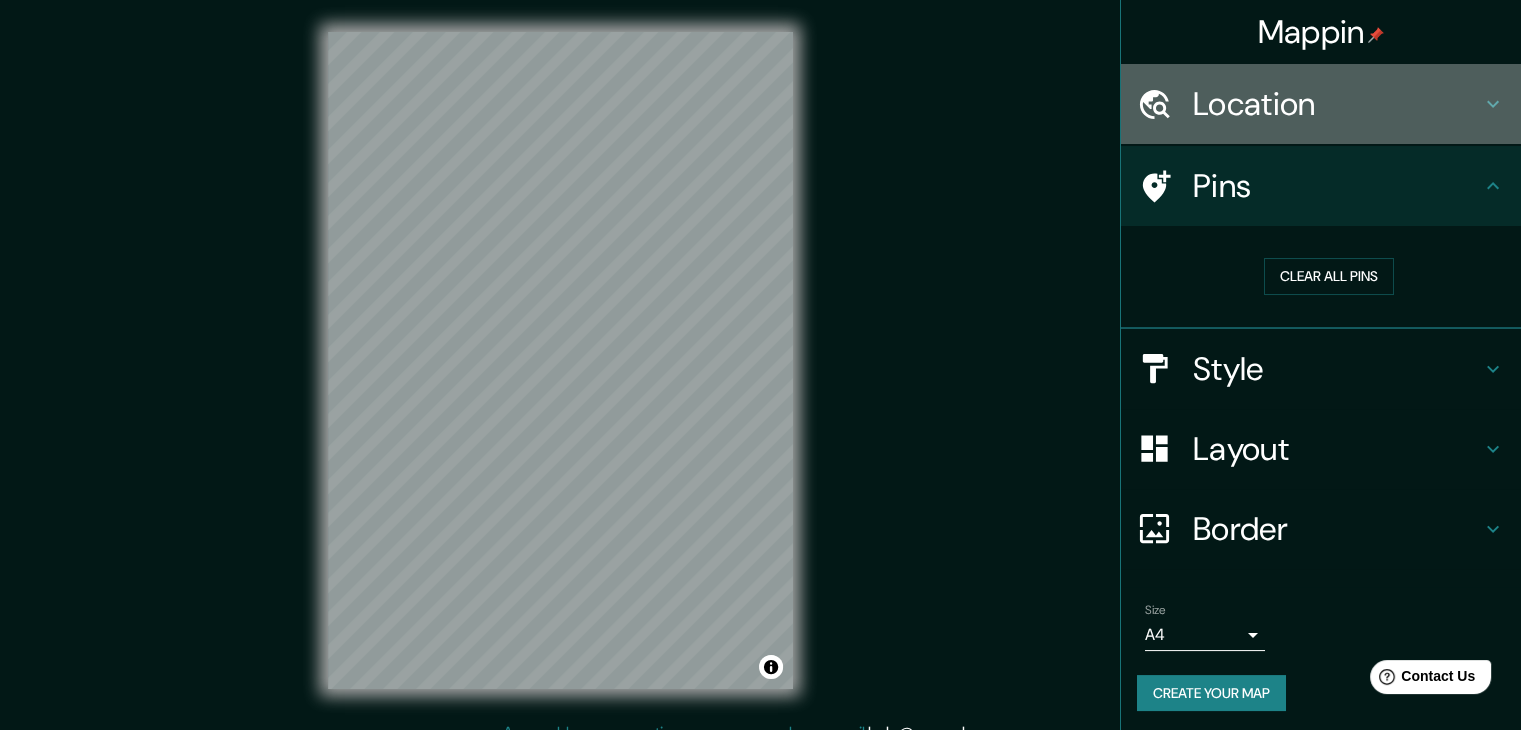 click on "Location" at bounding box center (1337, 104) 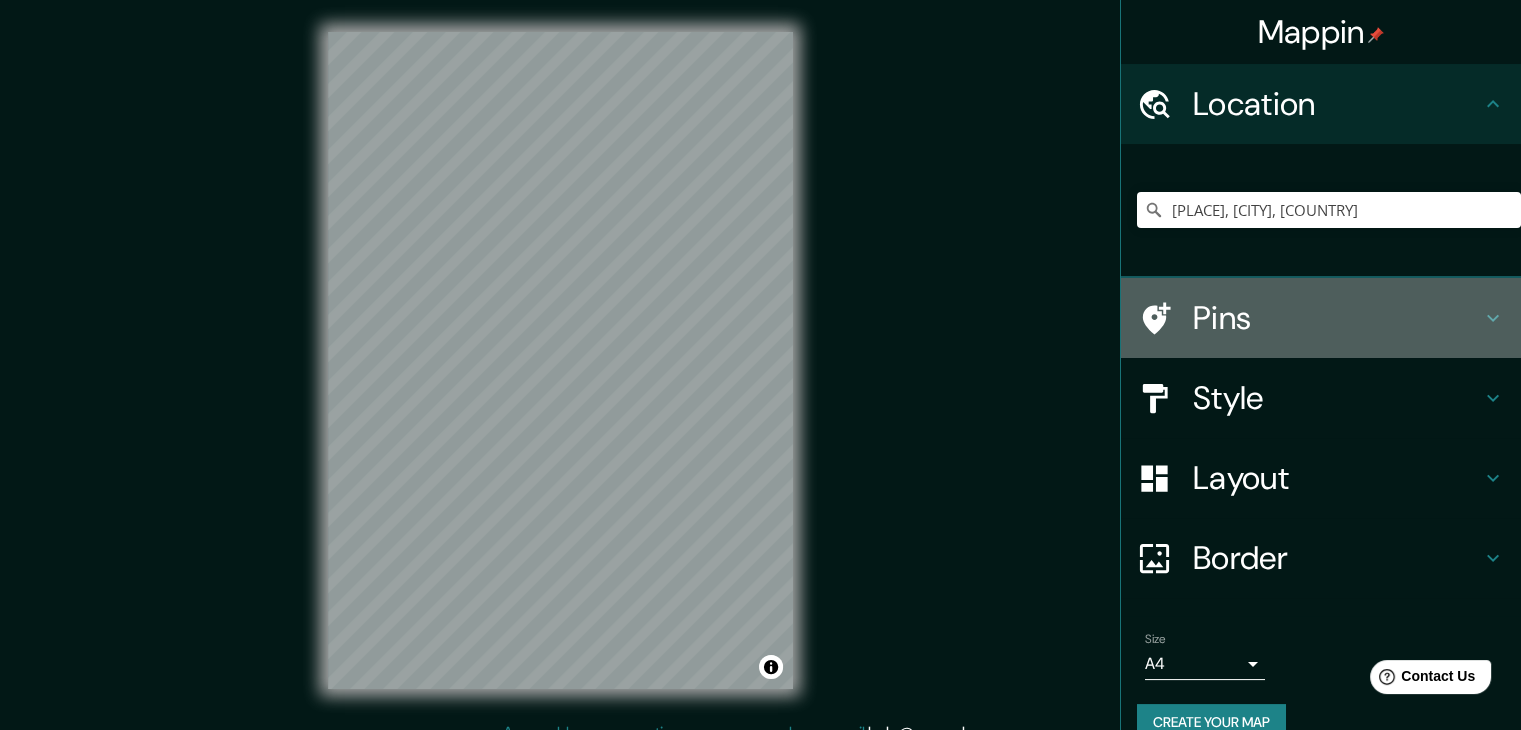 click 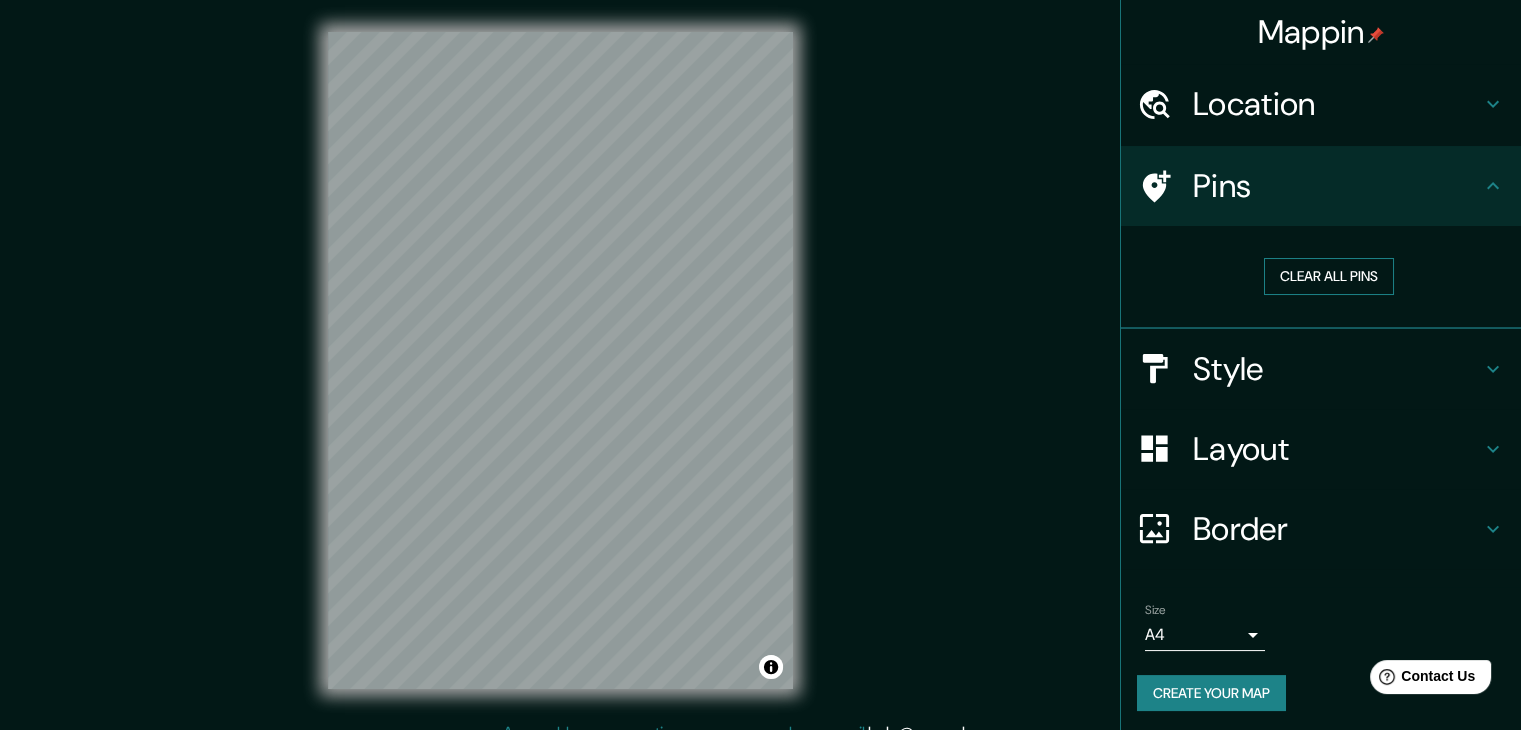 click on "Clear all pins" at bounding box center [1329, 276] 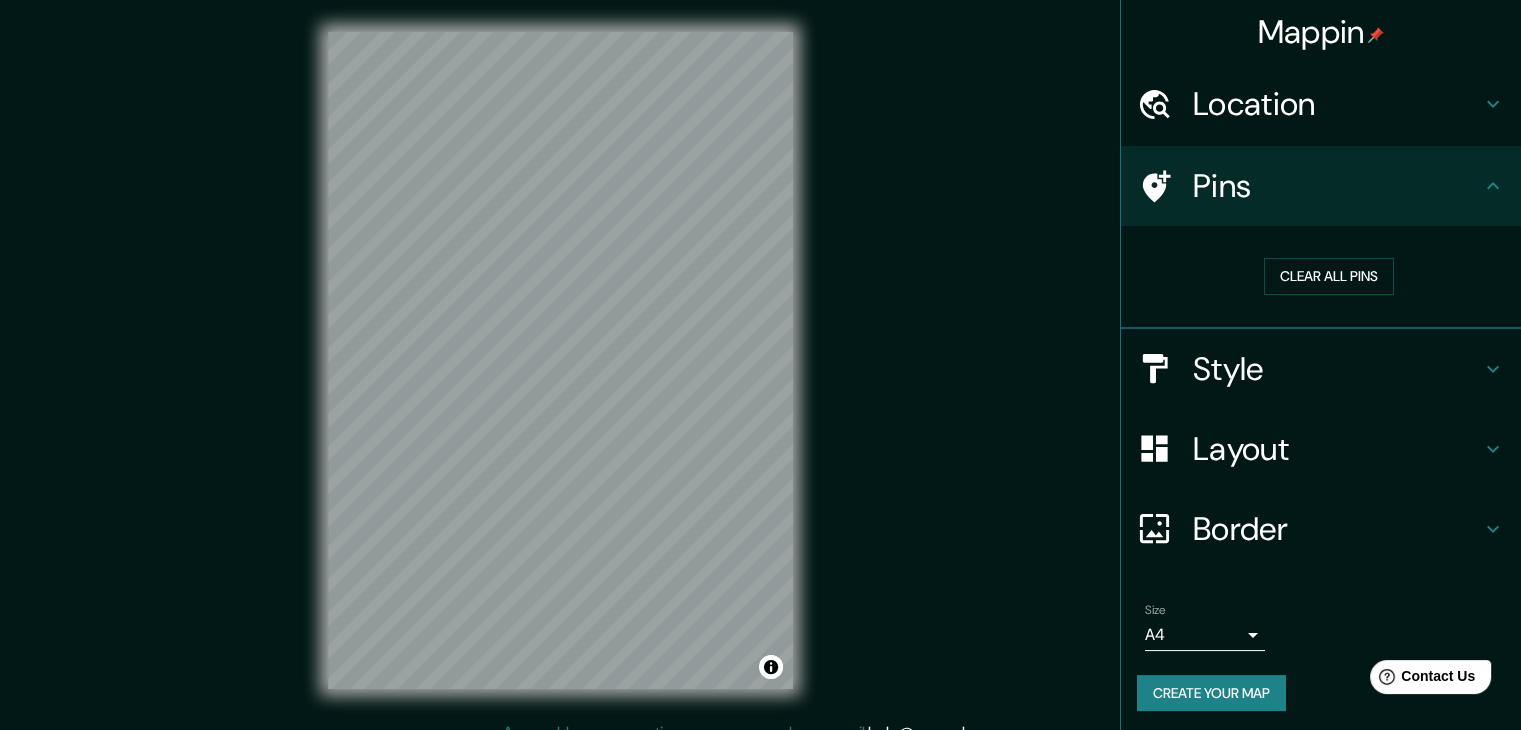 click 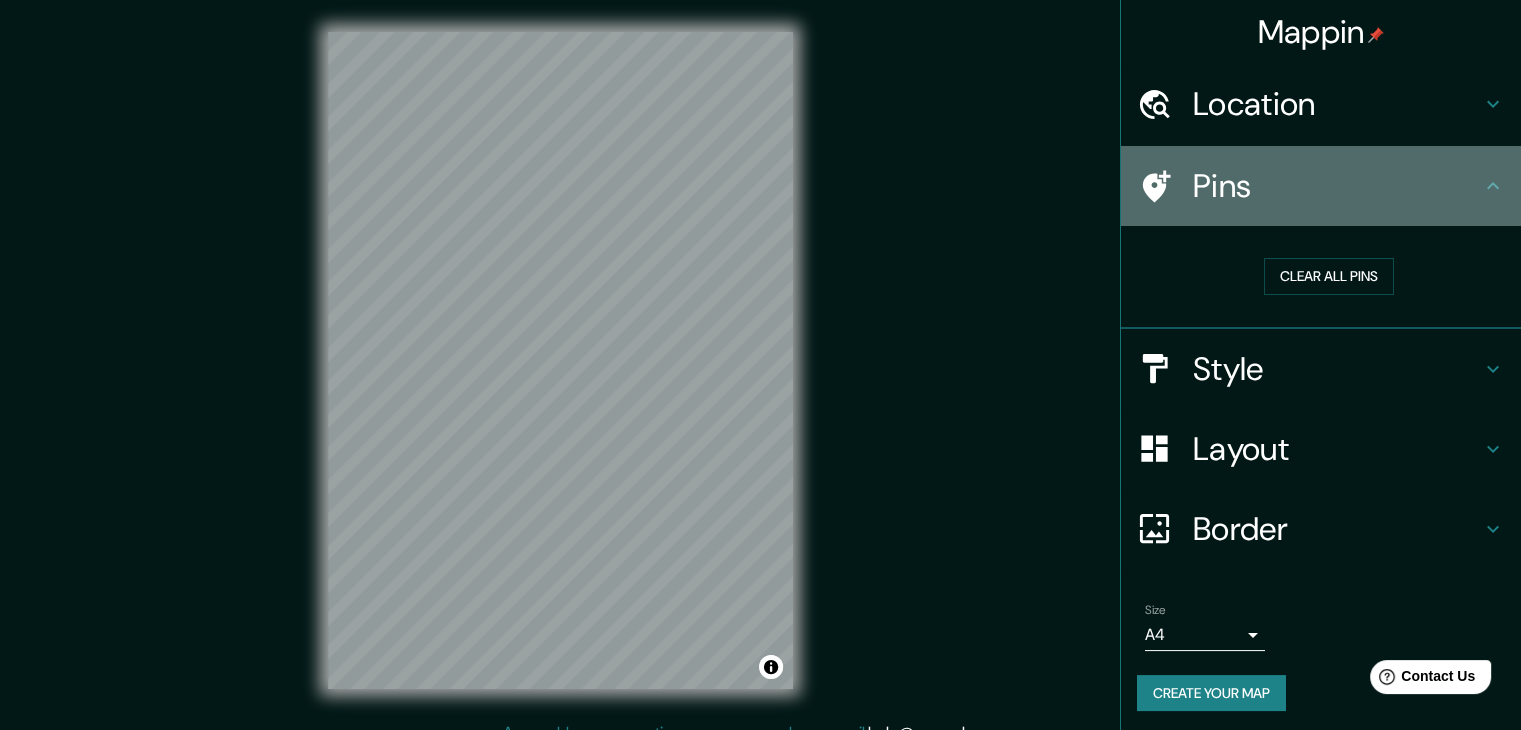 click 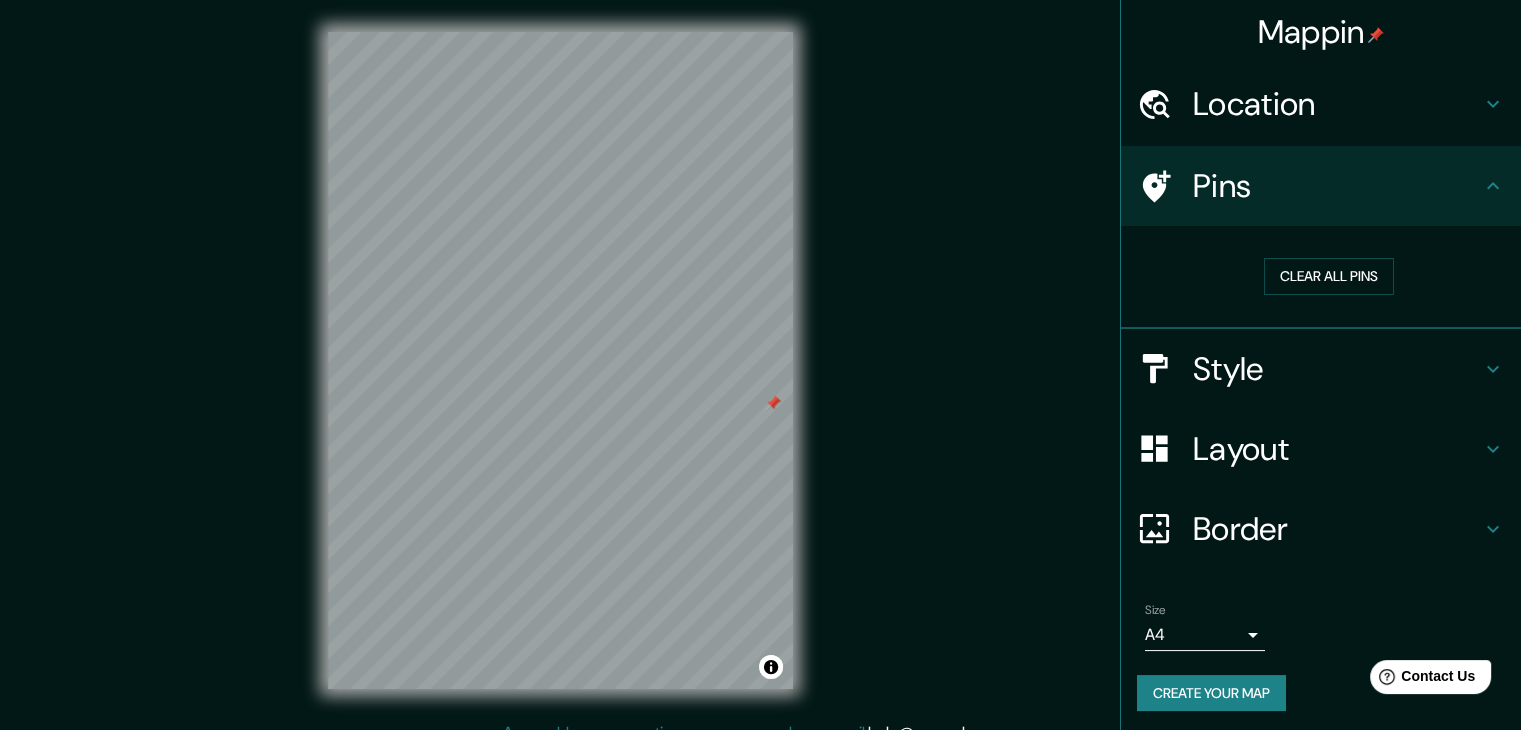 drag, startPoint x: 710, startPoint y: 397, endPoint x: 772, endPoint y: 402, distance: 62.201286 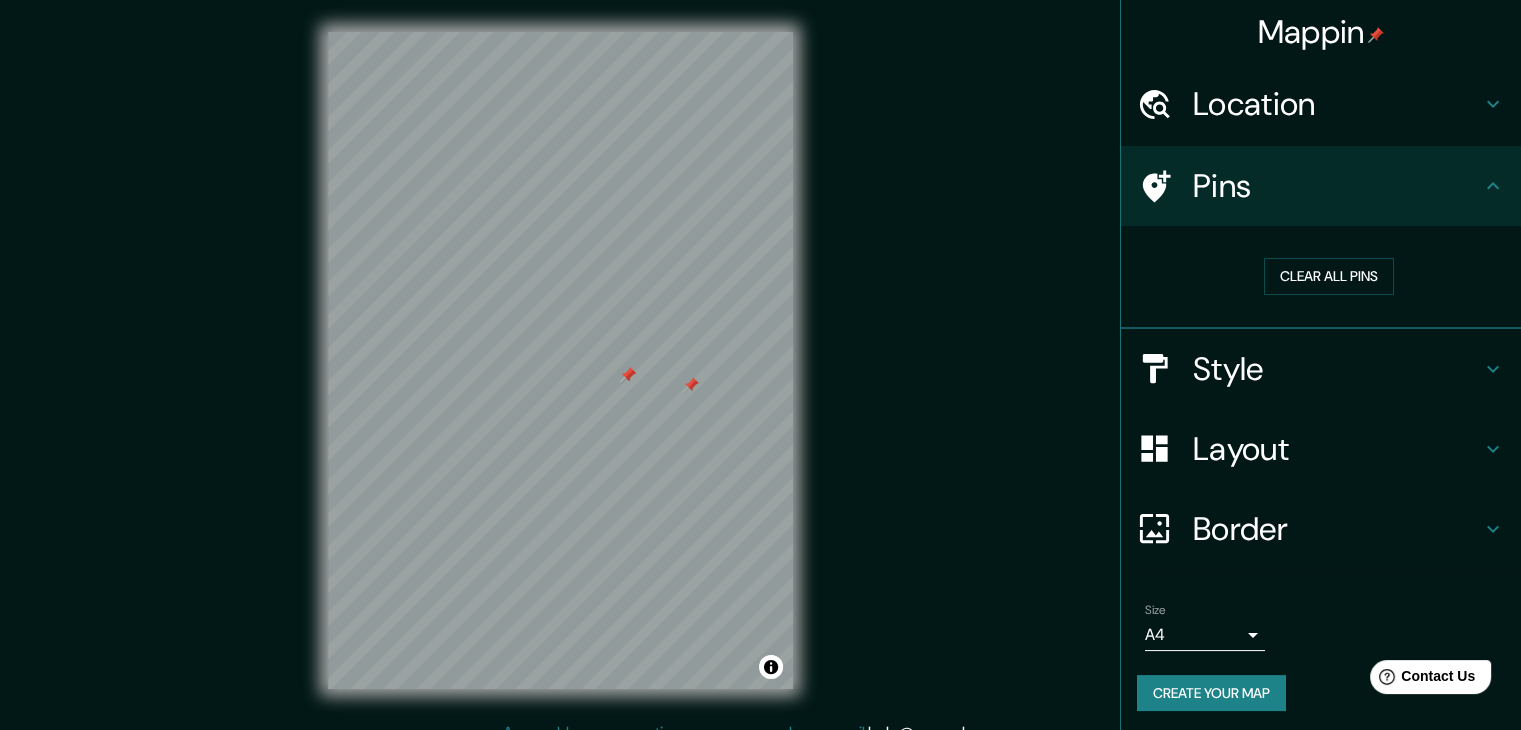 click at bounding box center (691, 385) 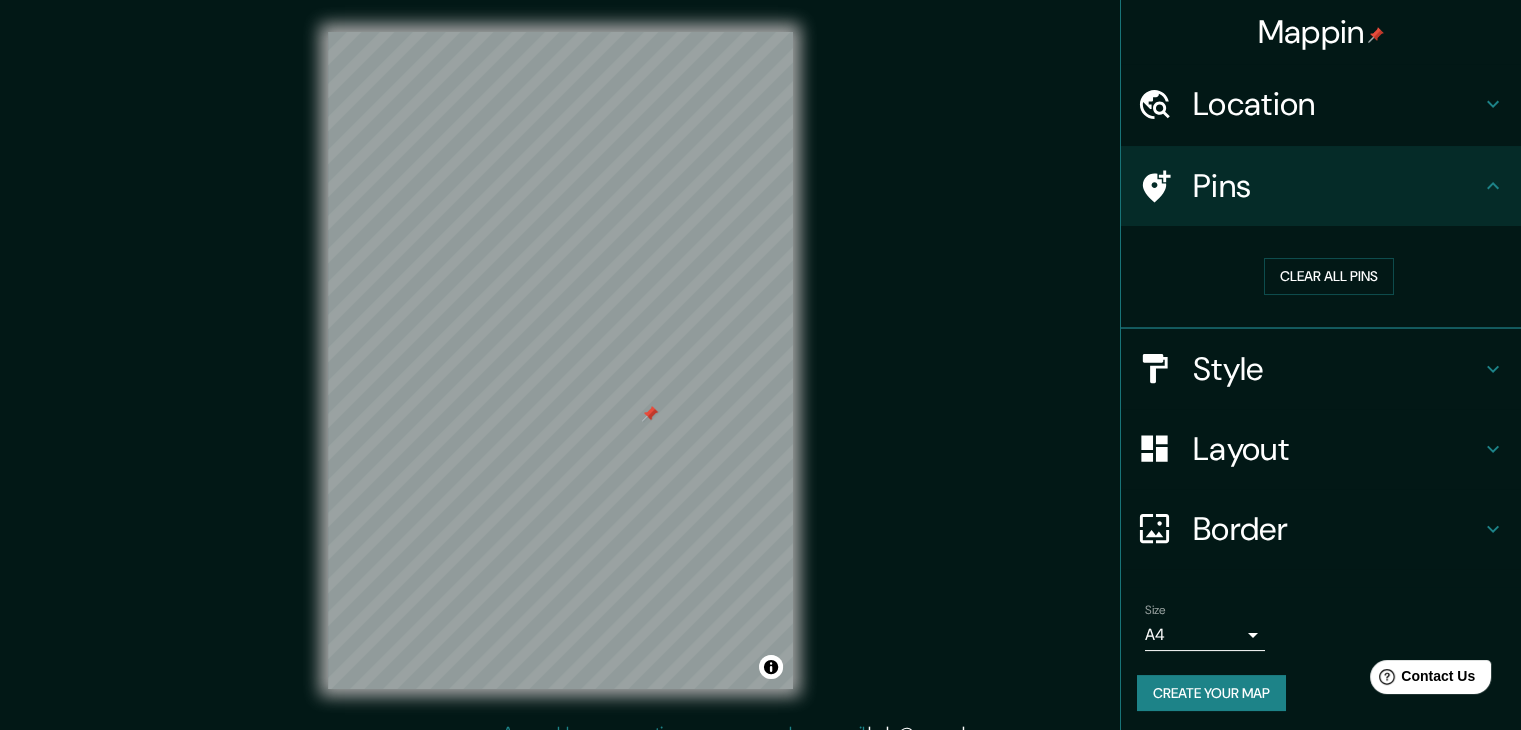 drag, startPoint x: 887, startPoint y: 505, endPoint x: 888, endPoint y: 436, distance: 69.00725 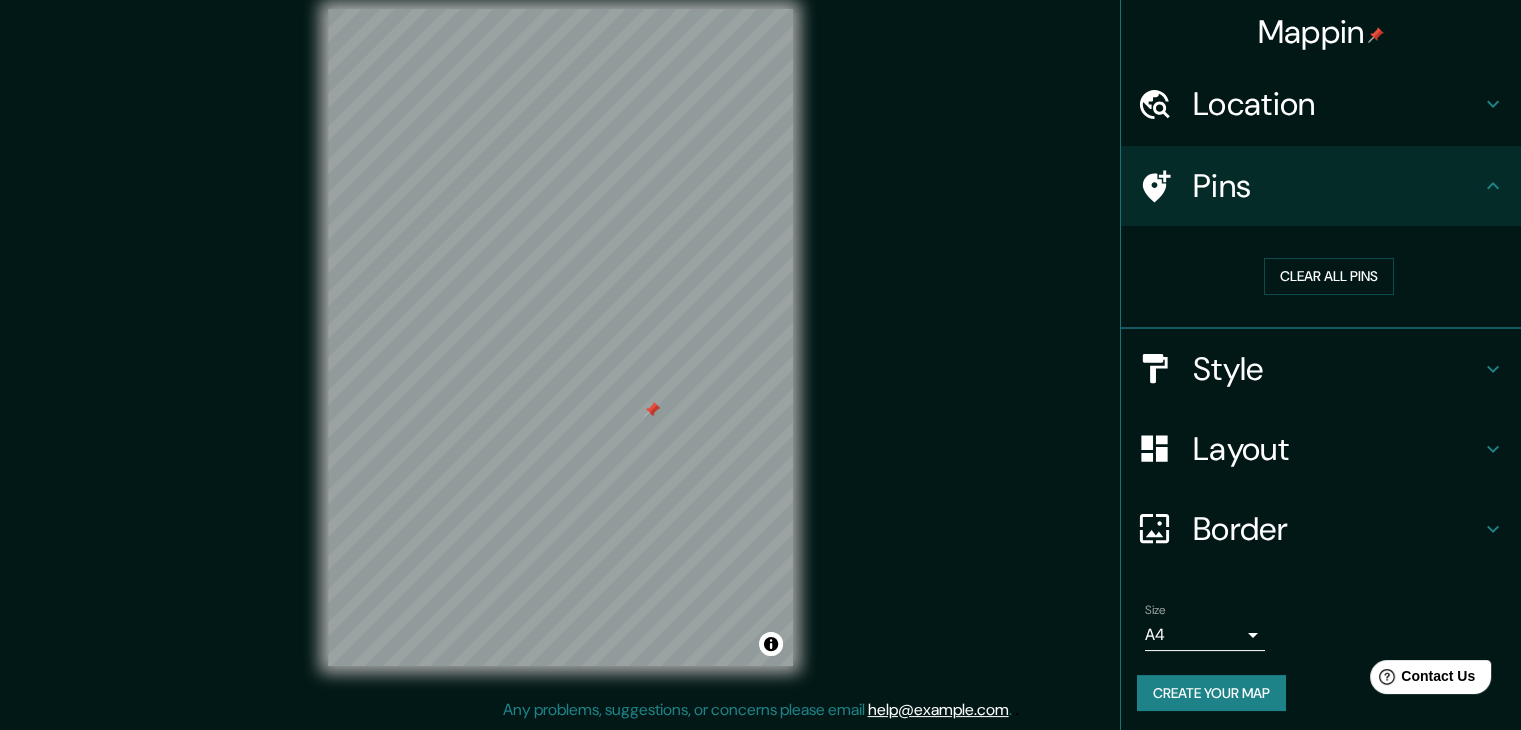 click on "Mappin Location [CITY], [CITY], [COUNTRY] [CITY]  [CITY], [COUNTRY] [CITY]  [COUNTRY] Pins Clear all pins Style Layout Border Choose a border.  Hint : you can make layers of the frame opaque to create some cool effects. None Simple Transparent Fancy Size A4 single Create your map © Mapbox   © OpenStreetMap   Improve this map Any problems, suggestions, or concerns please email    help@mappin.pro . . ." at bounding box center [760, 353] 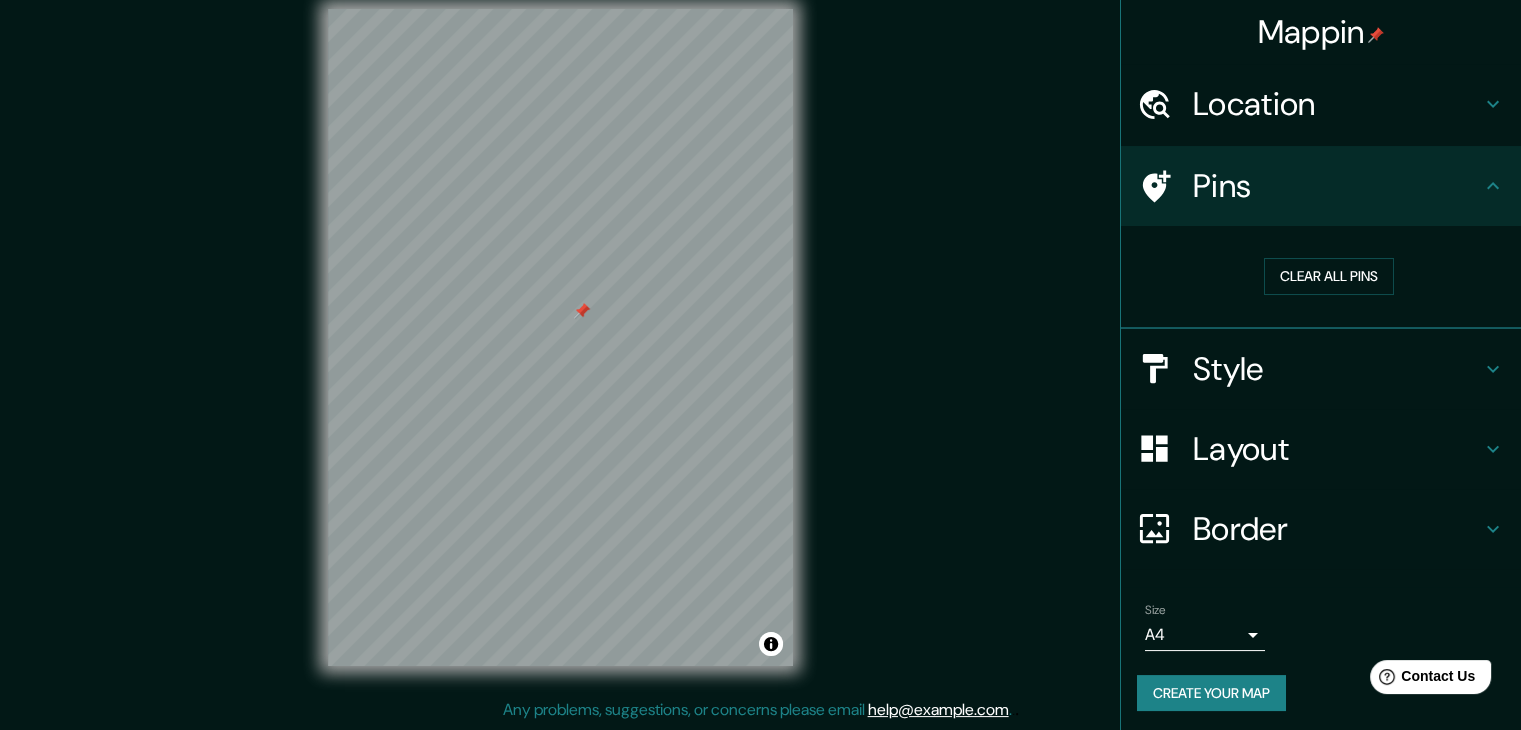 click at bounding box center [582, 311] 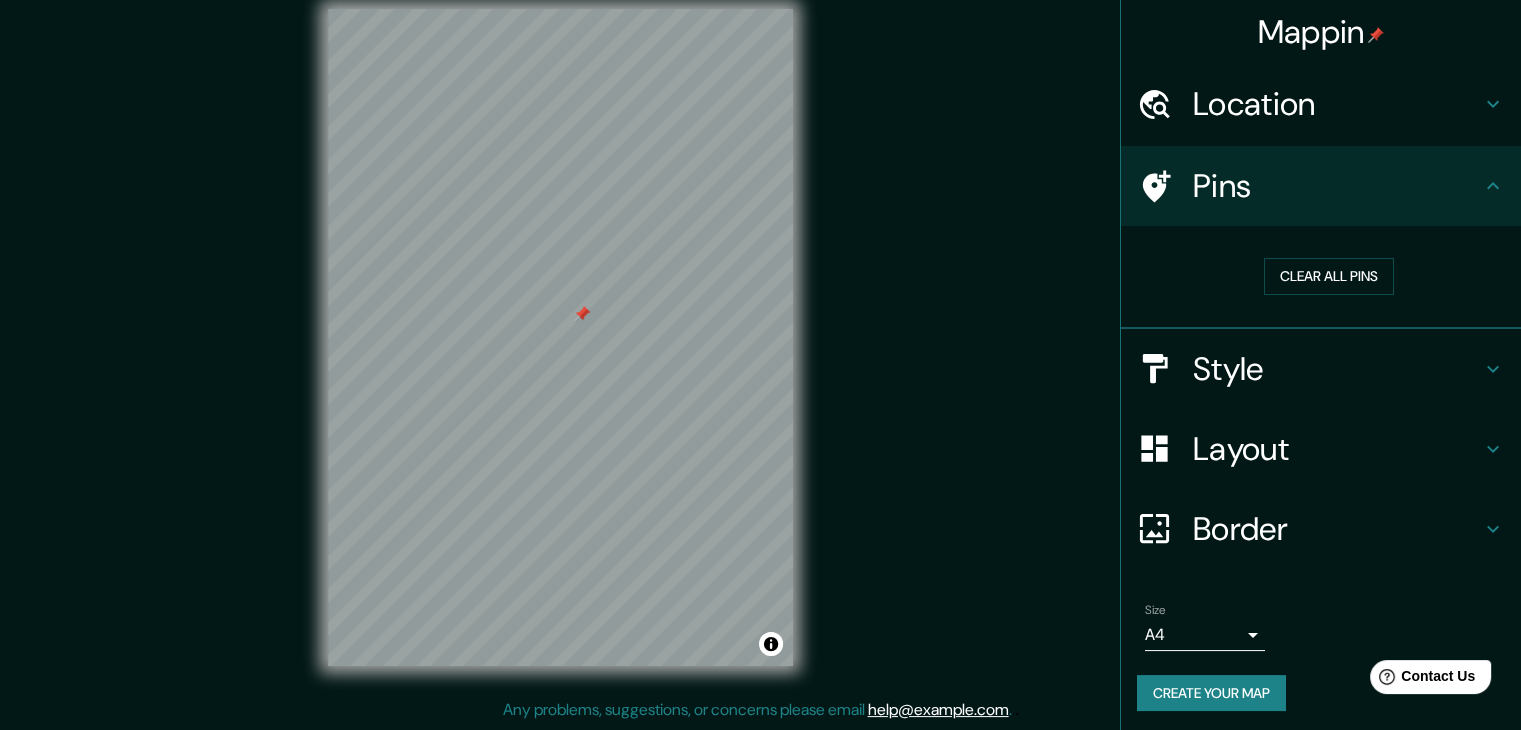 click at bounding box center (582, 314) 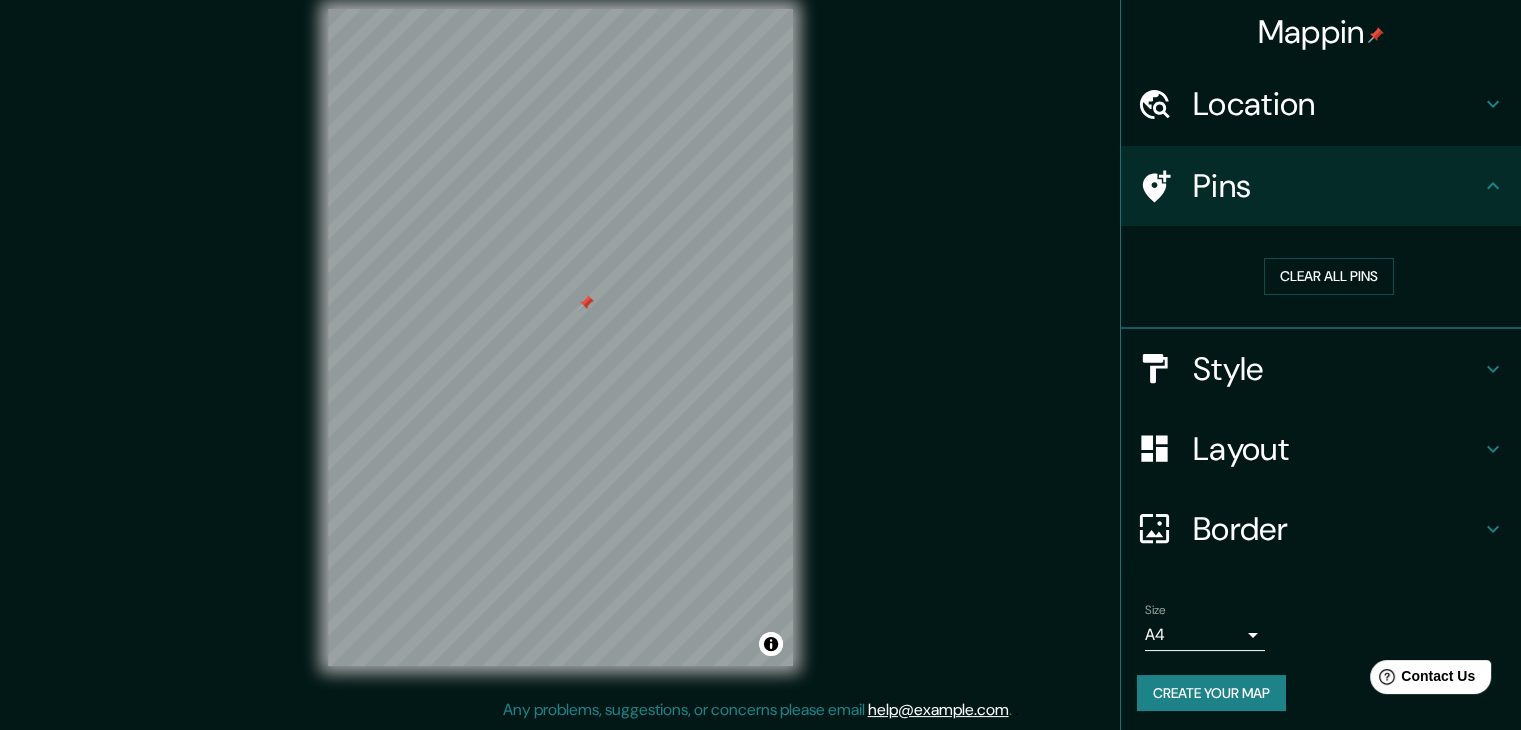 drag, startPoint x: 580, startPoint y: 313, endPoint x: 584, endPoint y: 302, distance: 11.7046995 